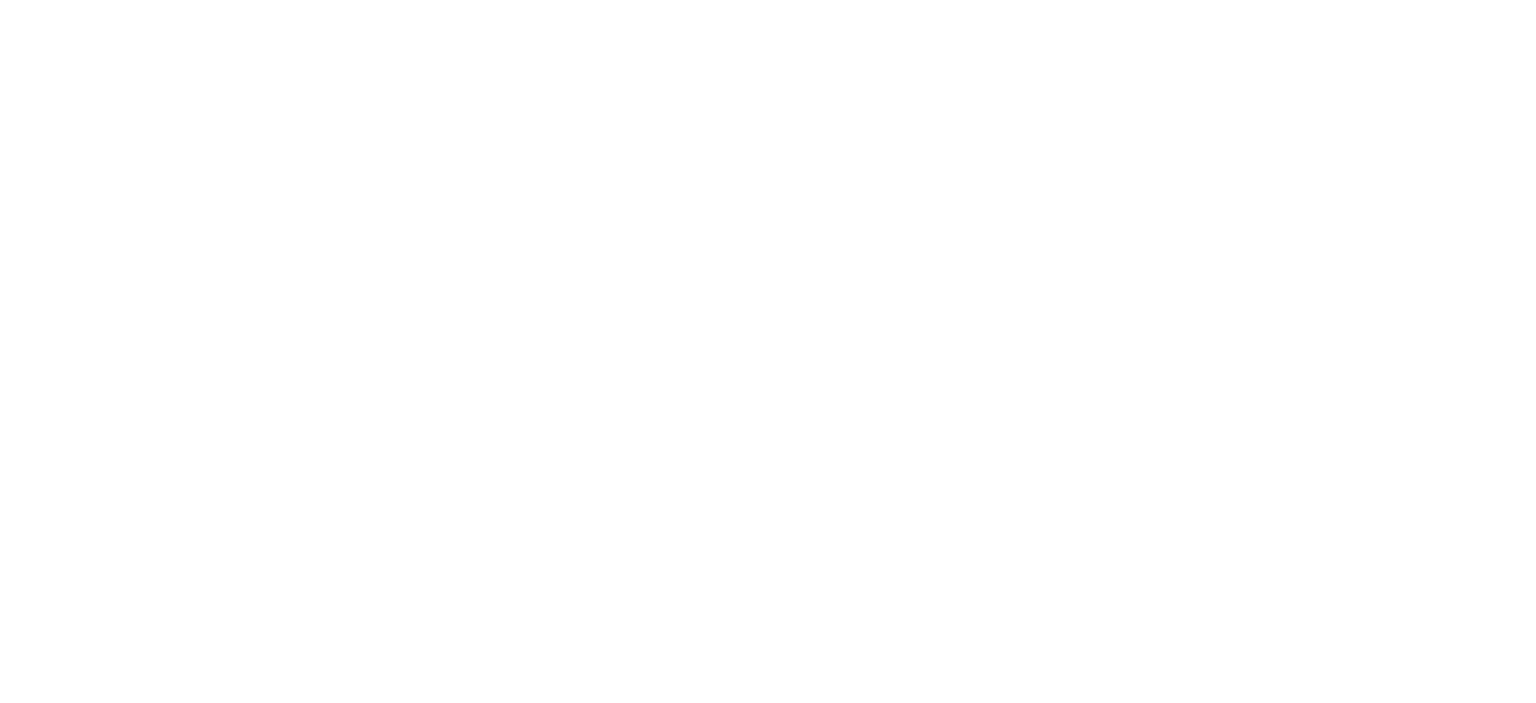 scroll, scrollTop: 0, scrollLeft: 0, axis: both 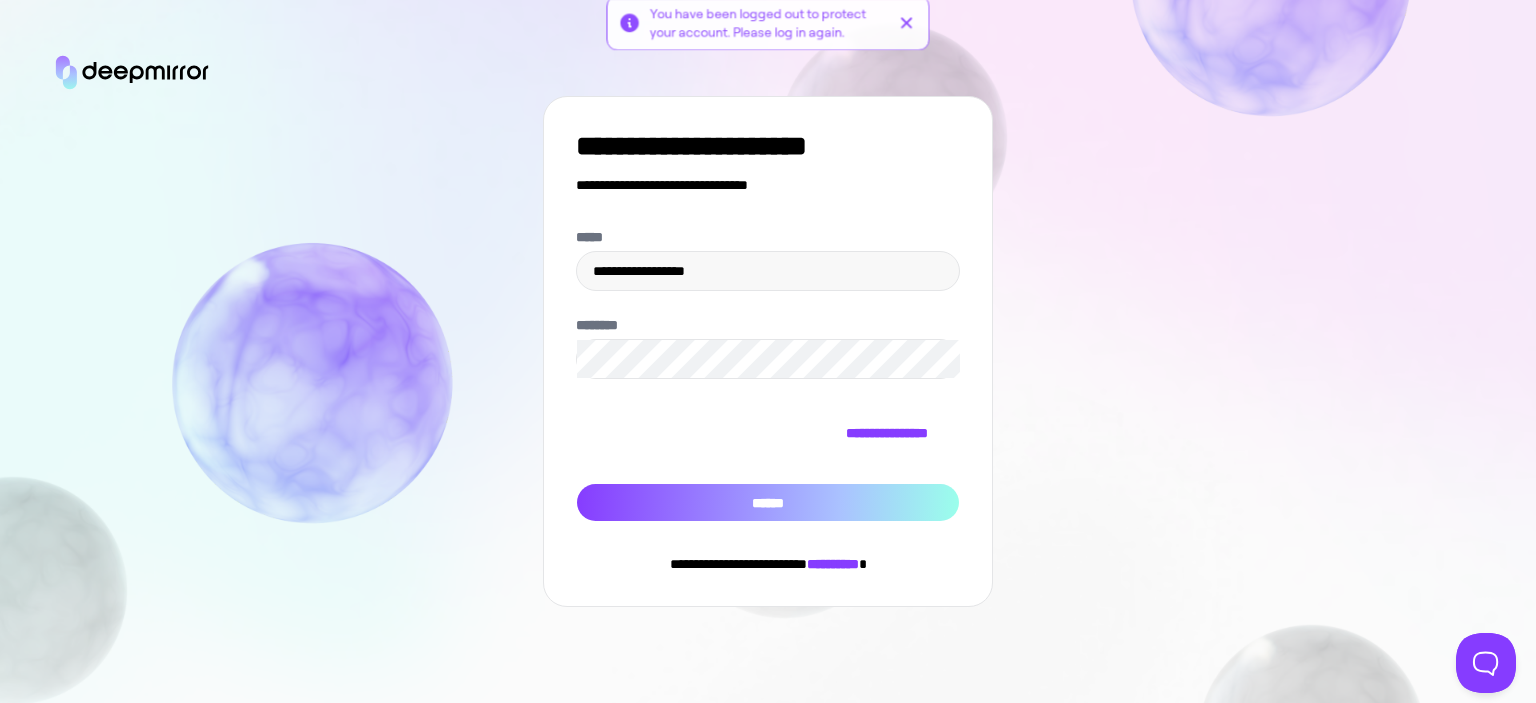 drag, startPoint x: 811, startPoint y: 533, endPoint x: 814, endPoint y: 518, distance: 15.297058 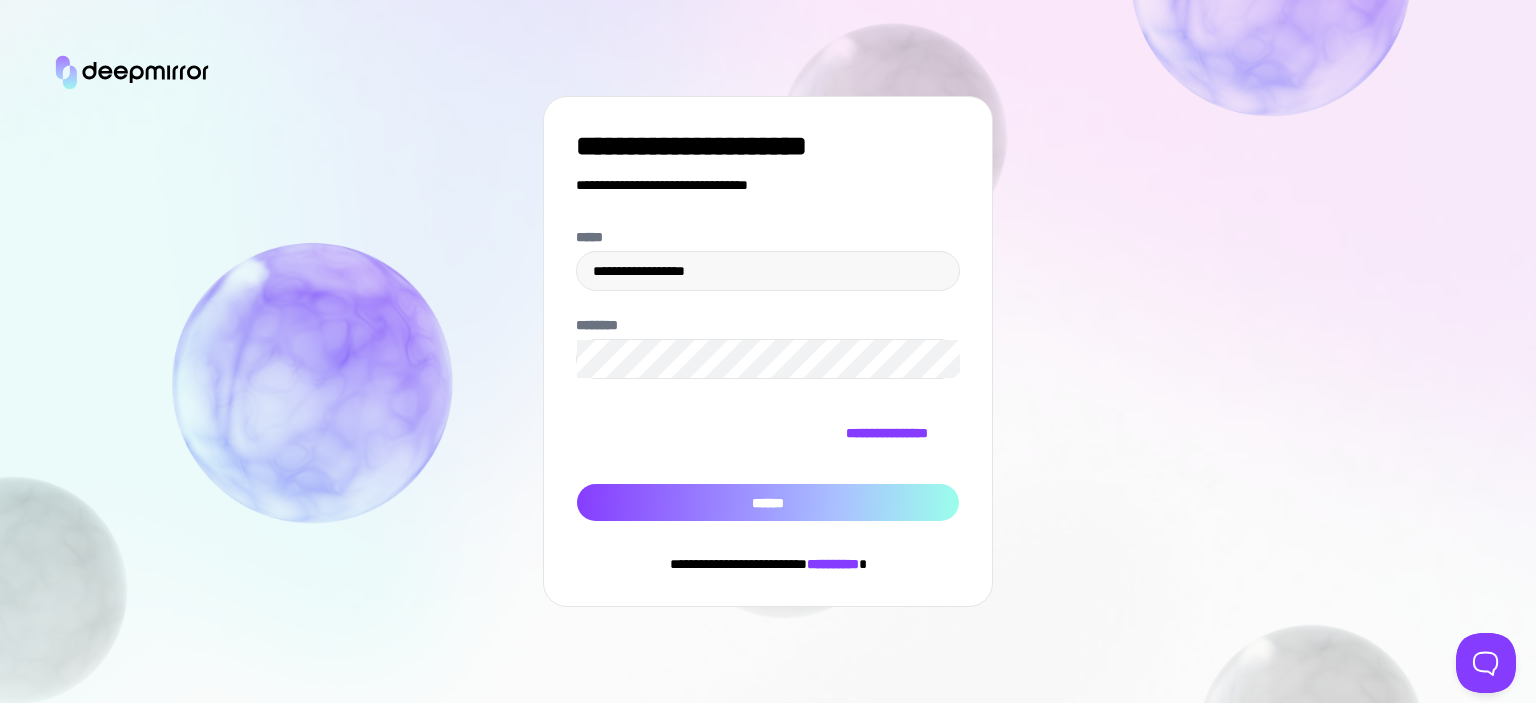 click on "******" at bounding box center [768, 503] 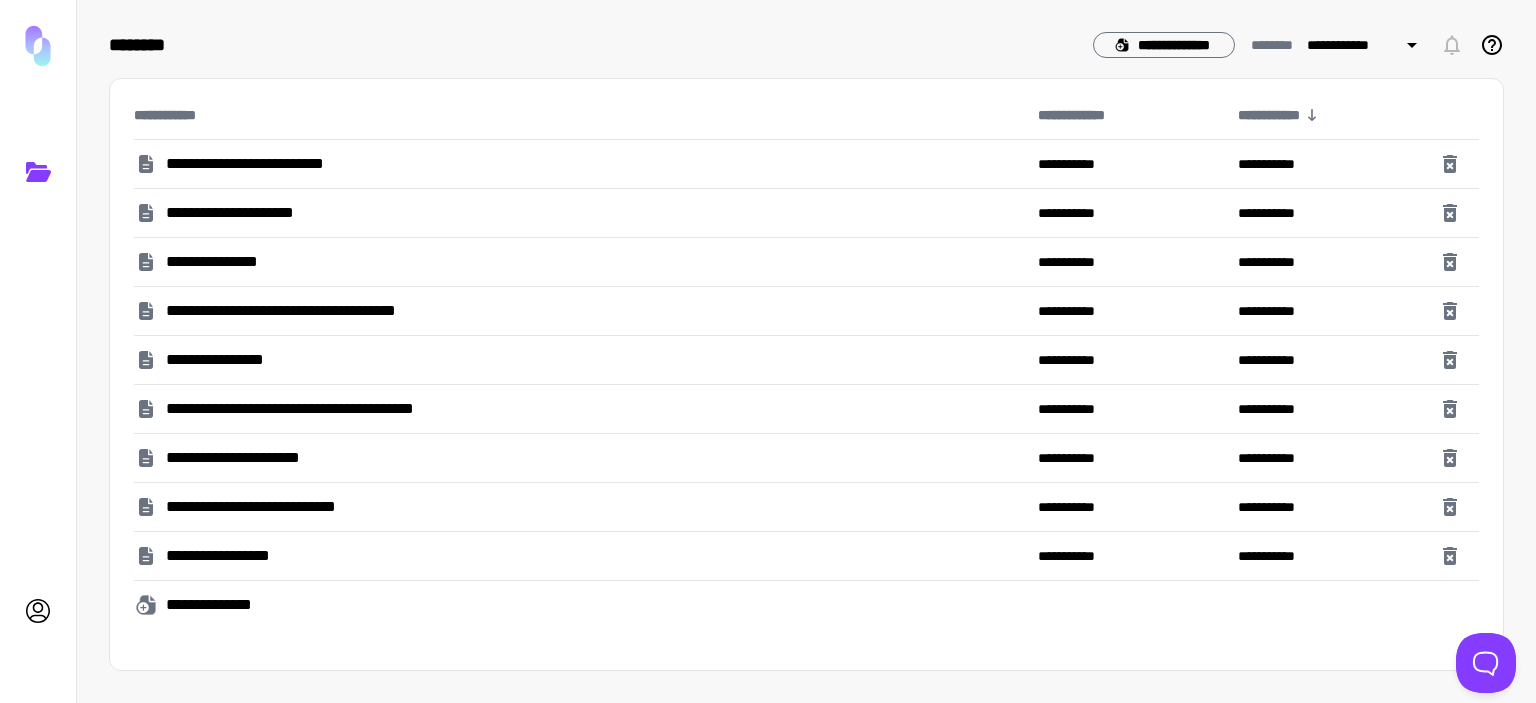 click on "**********" at bounding box center [578, 262] 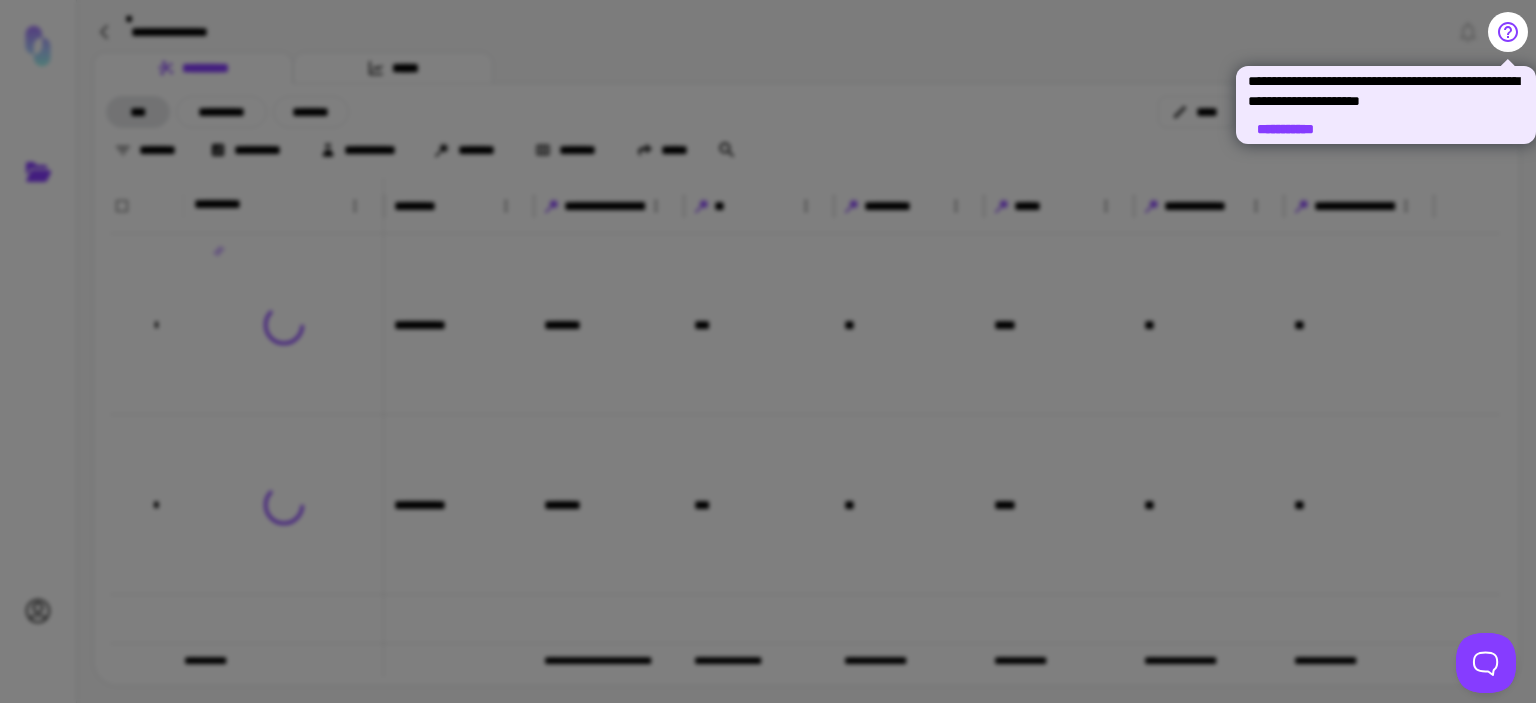 click at bounding box center (768, 351) 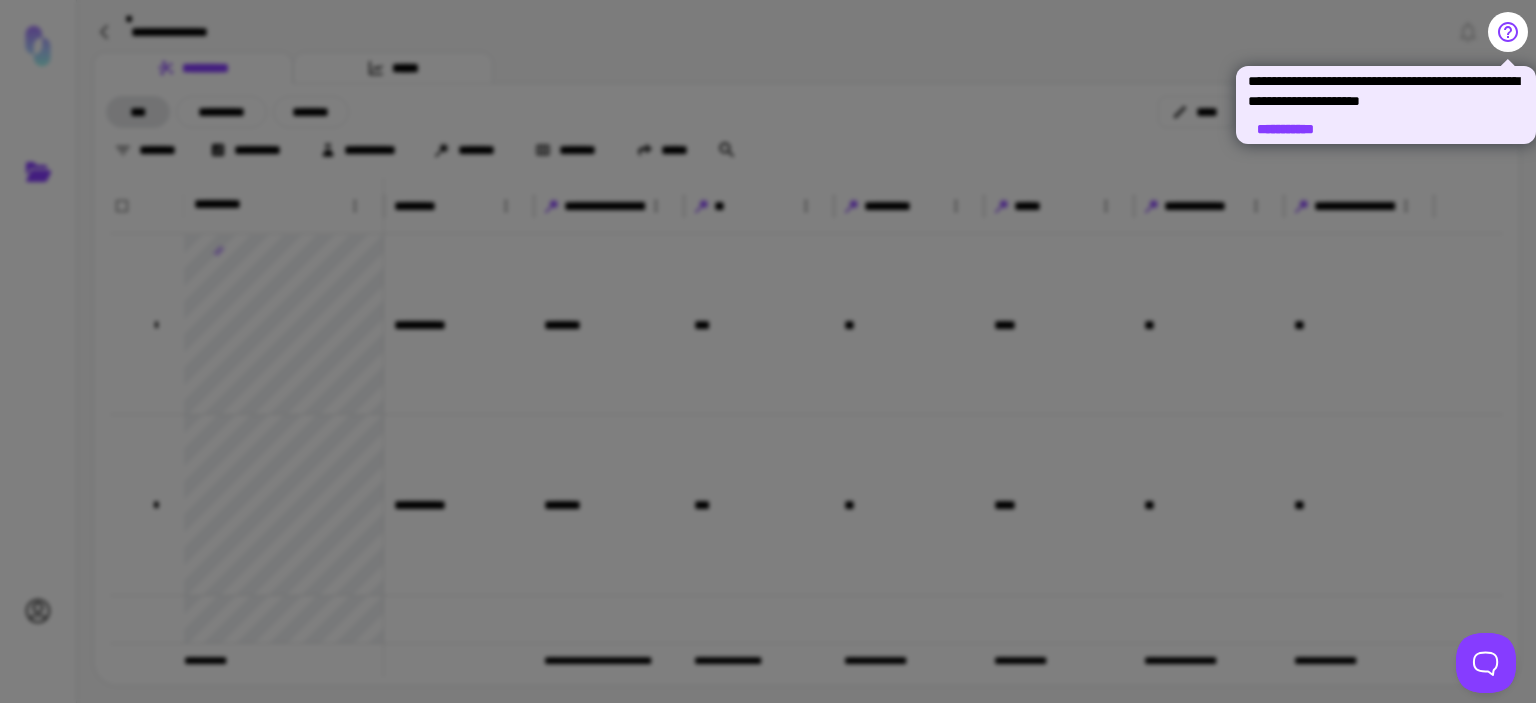 click on "**********" at bounding box center [1285, 129] 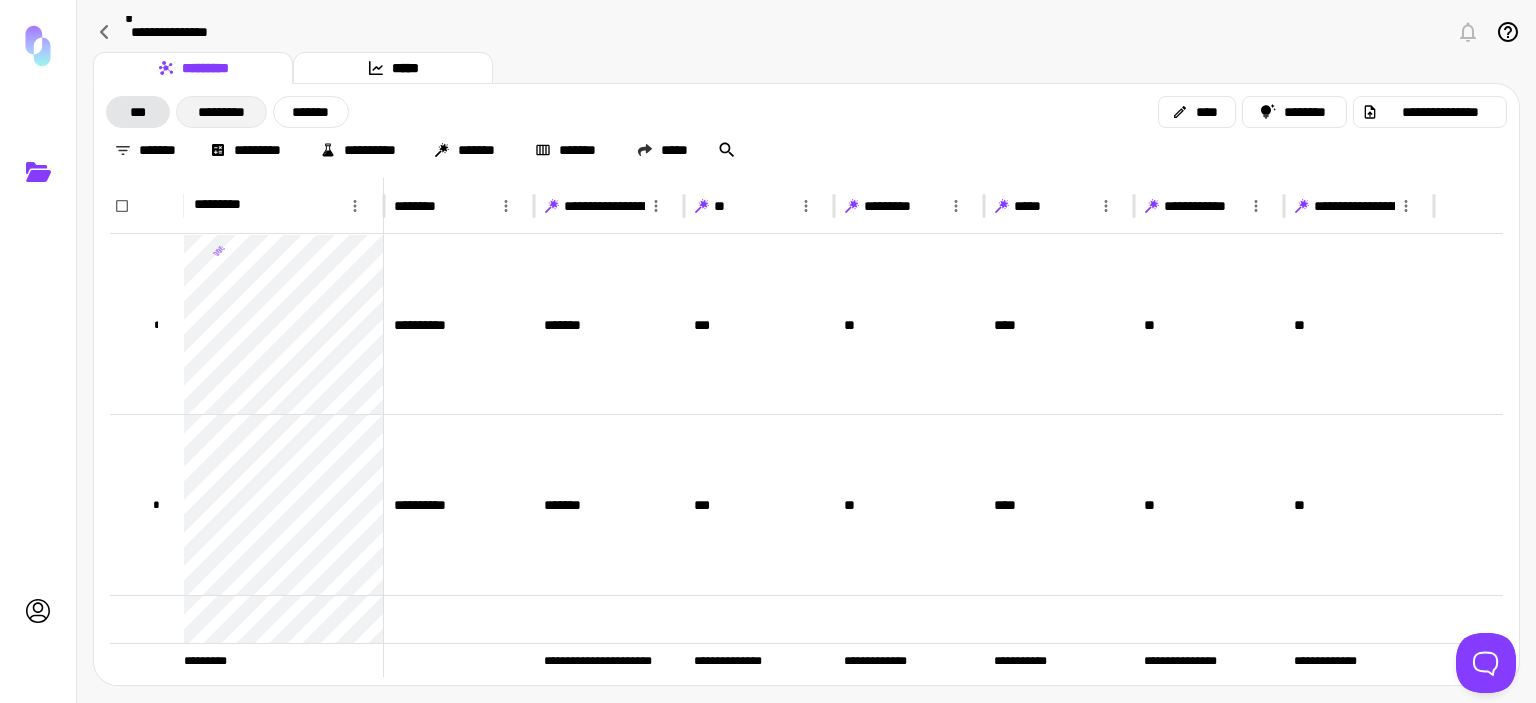 click on "*********" at bounding box center (221, 112) 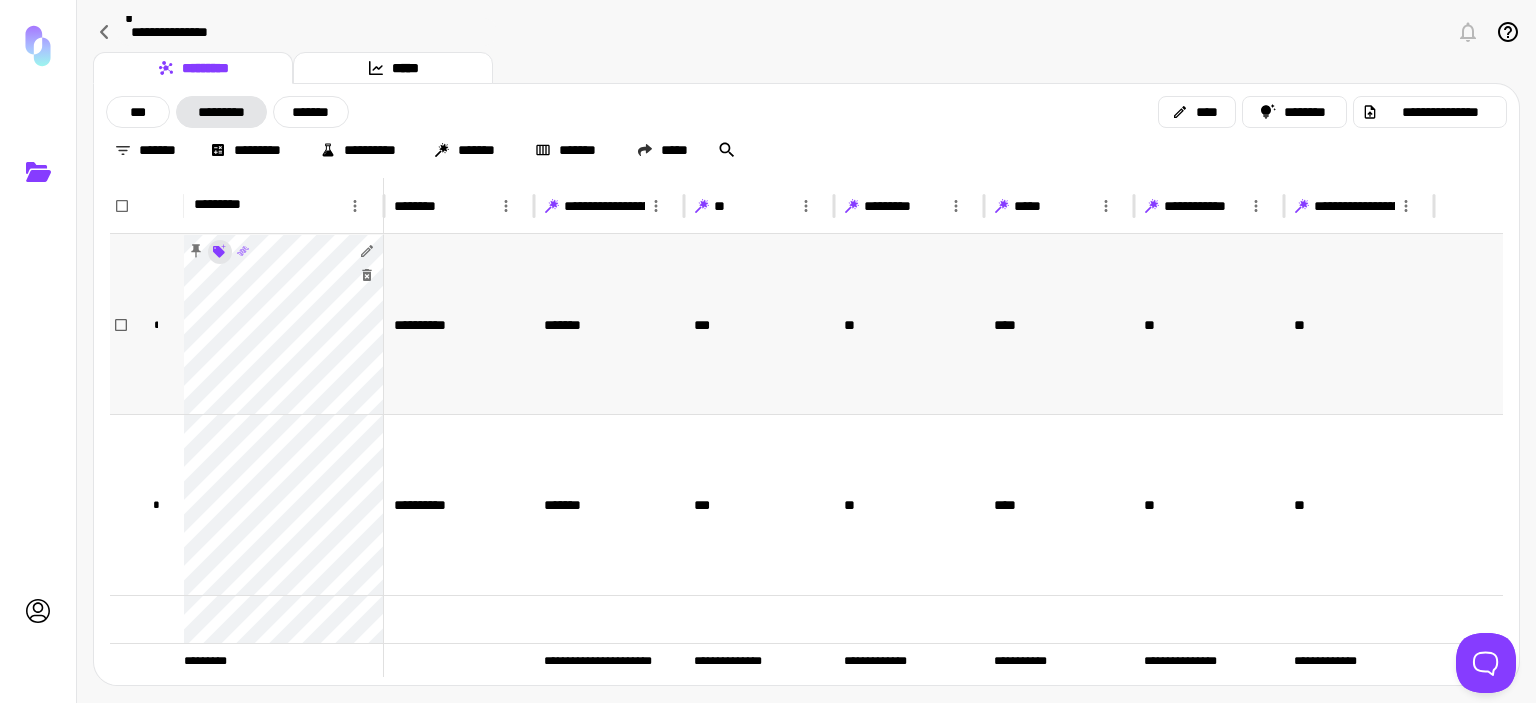 click on "**********" at bounding box center (768, 351) 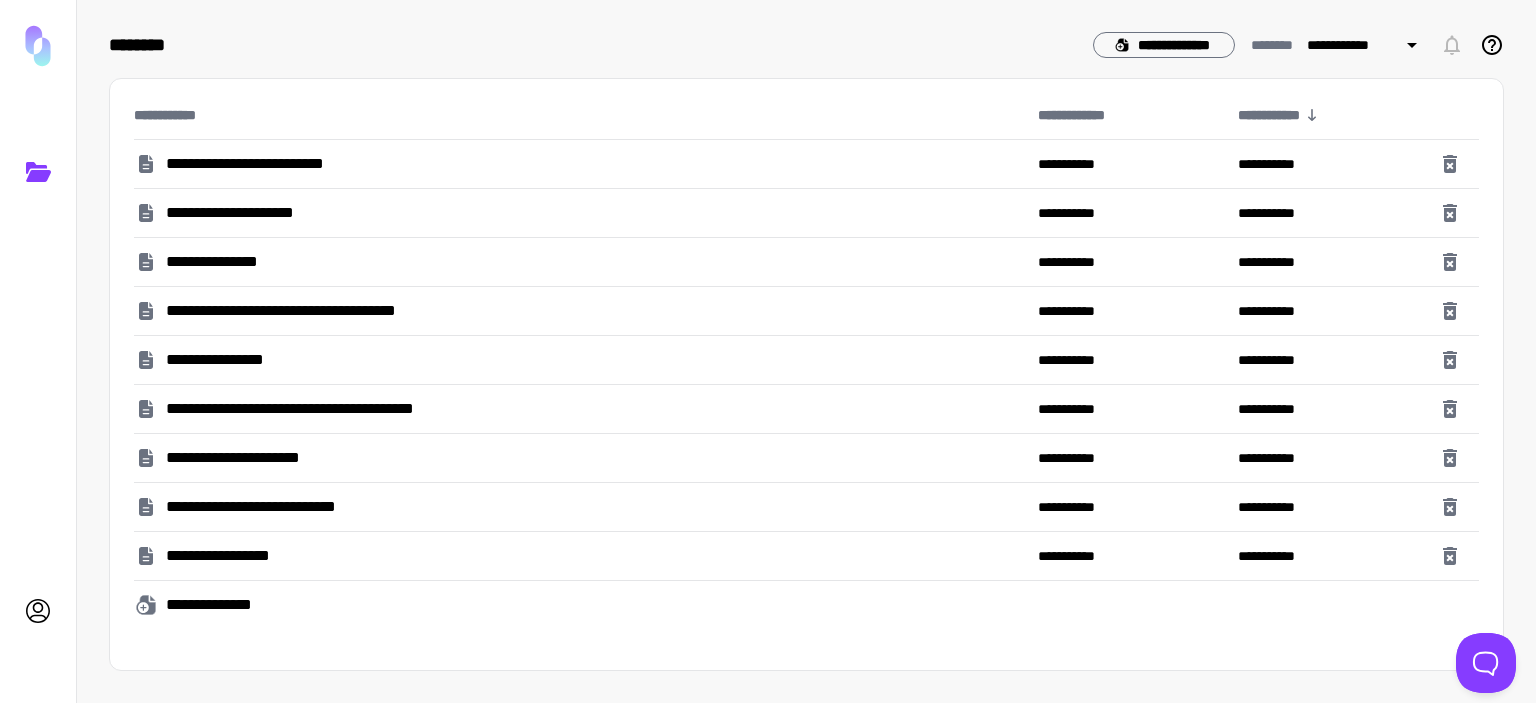 click on "**********" at bounding box center (245, 213) 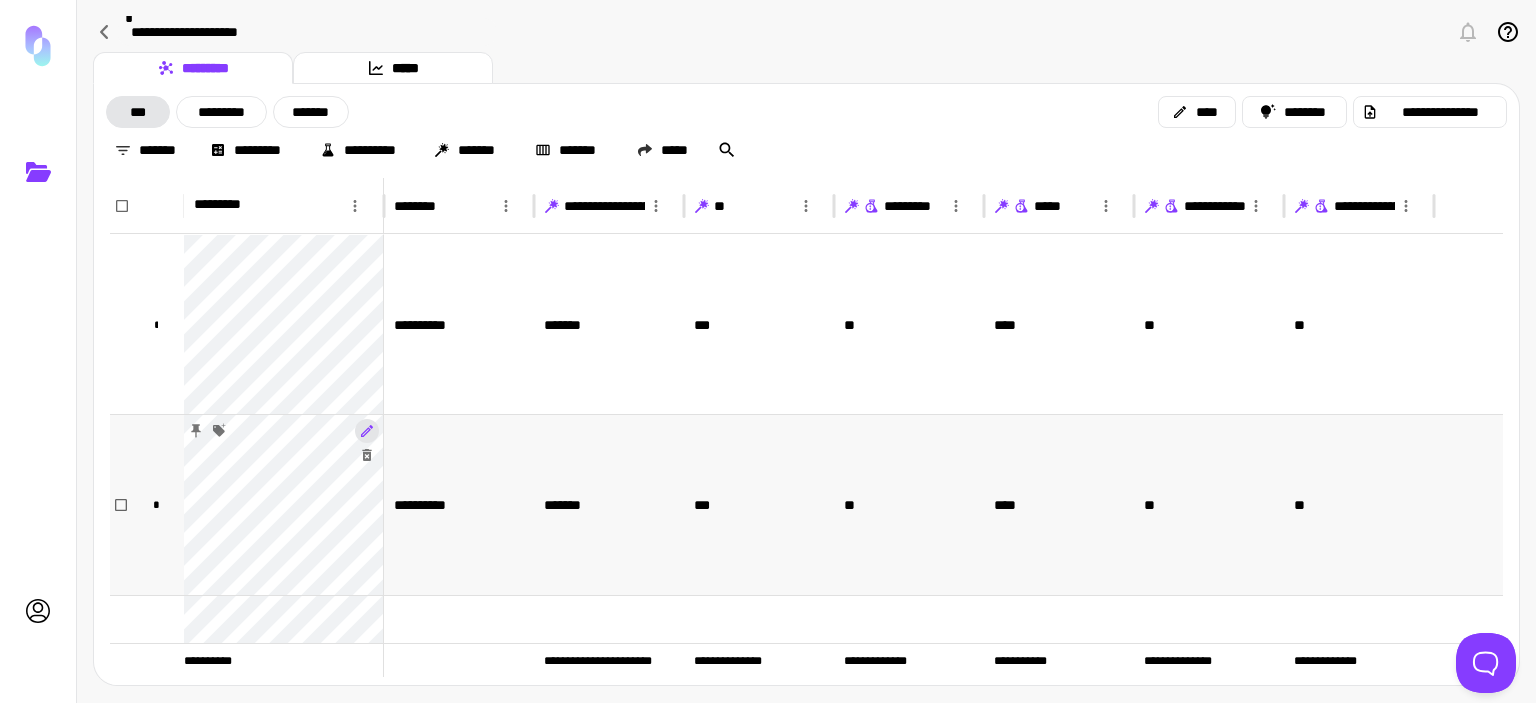 scroll, scrollTop: 317, scrollLeft: 0, axis: vertical 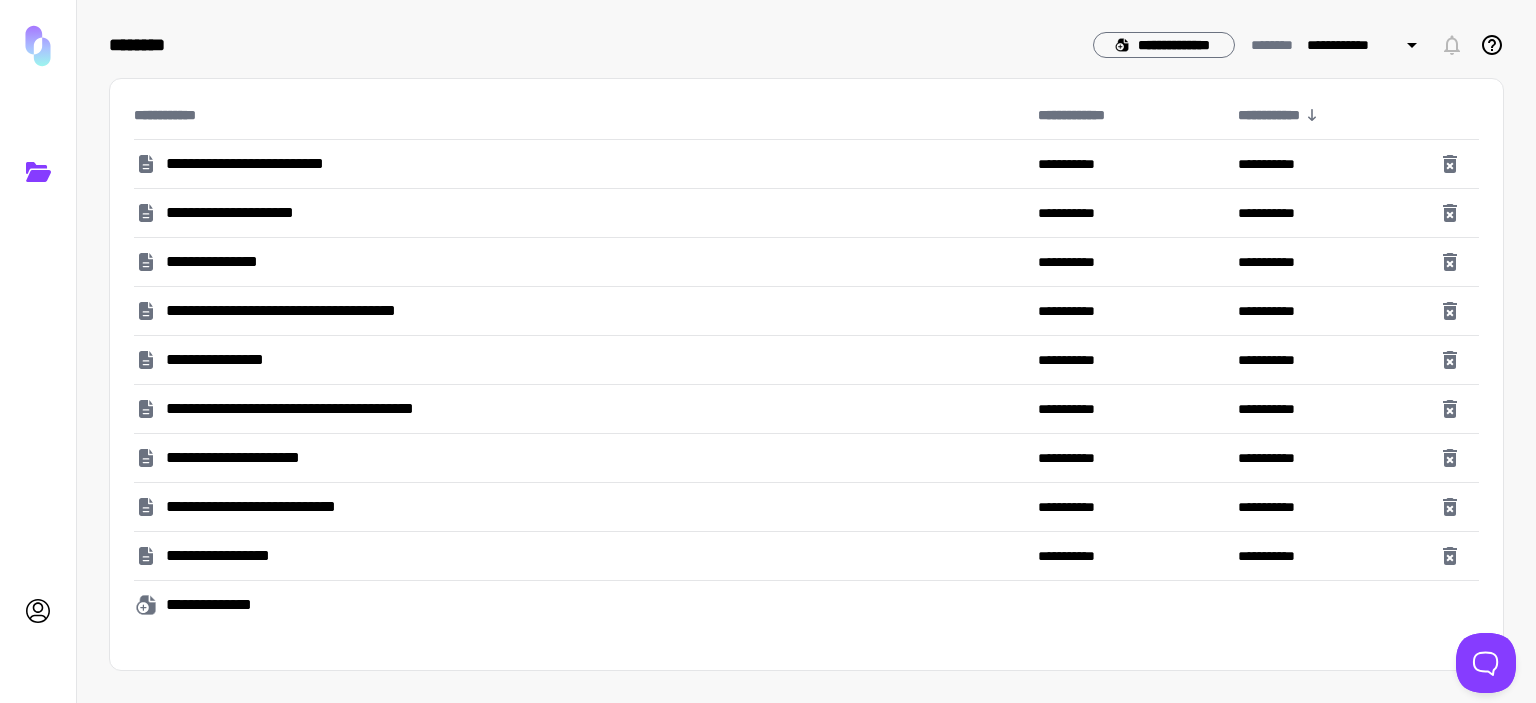 click on "**********" at bounding box center (245, 213) 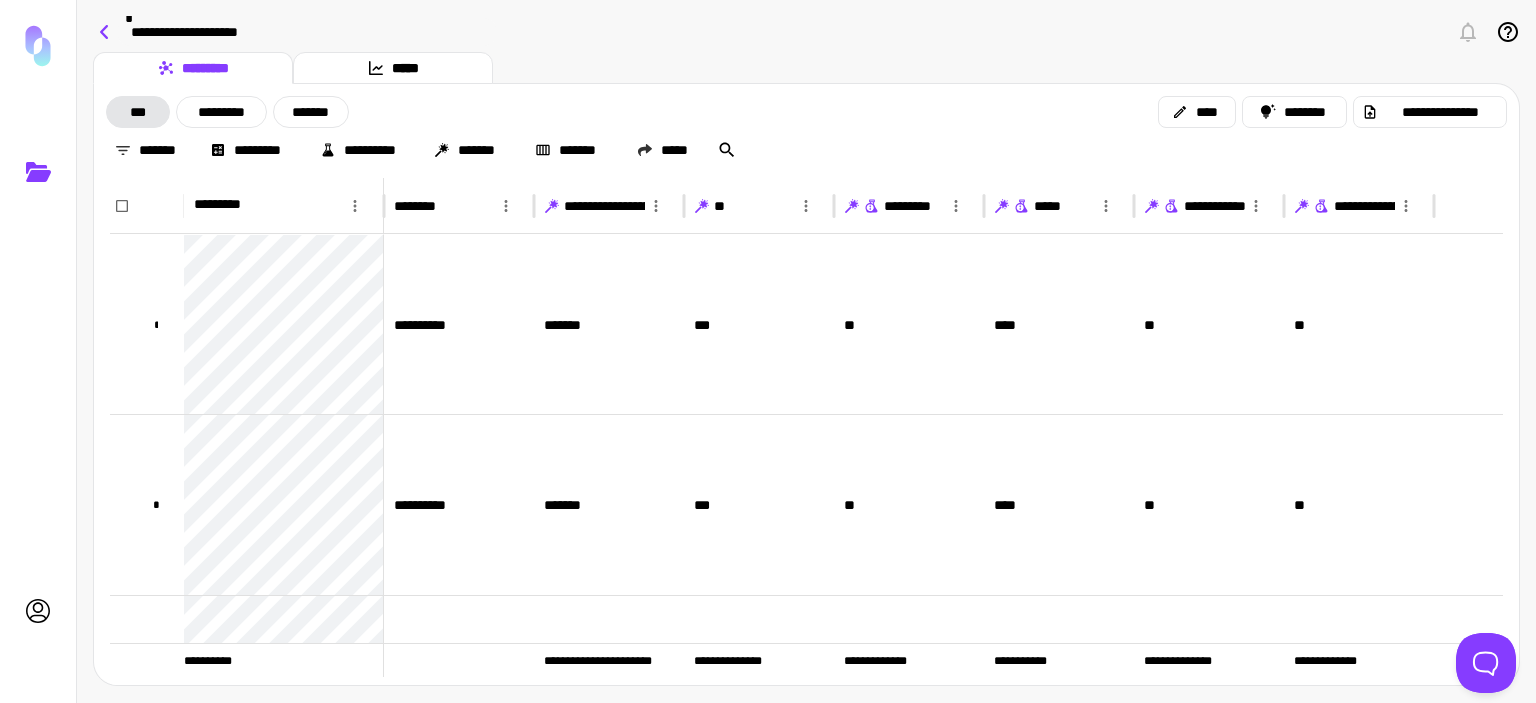 click 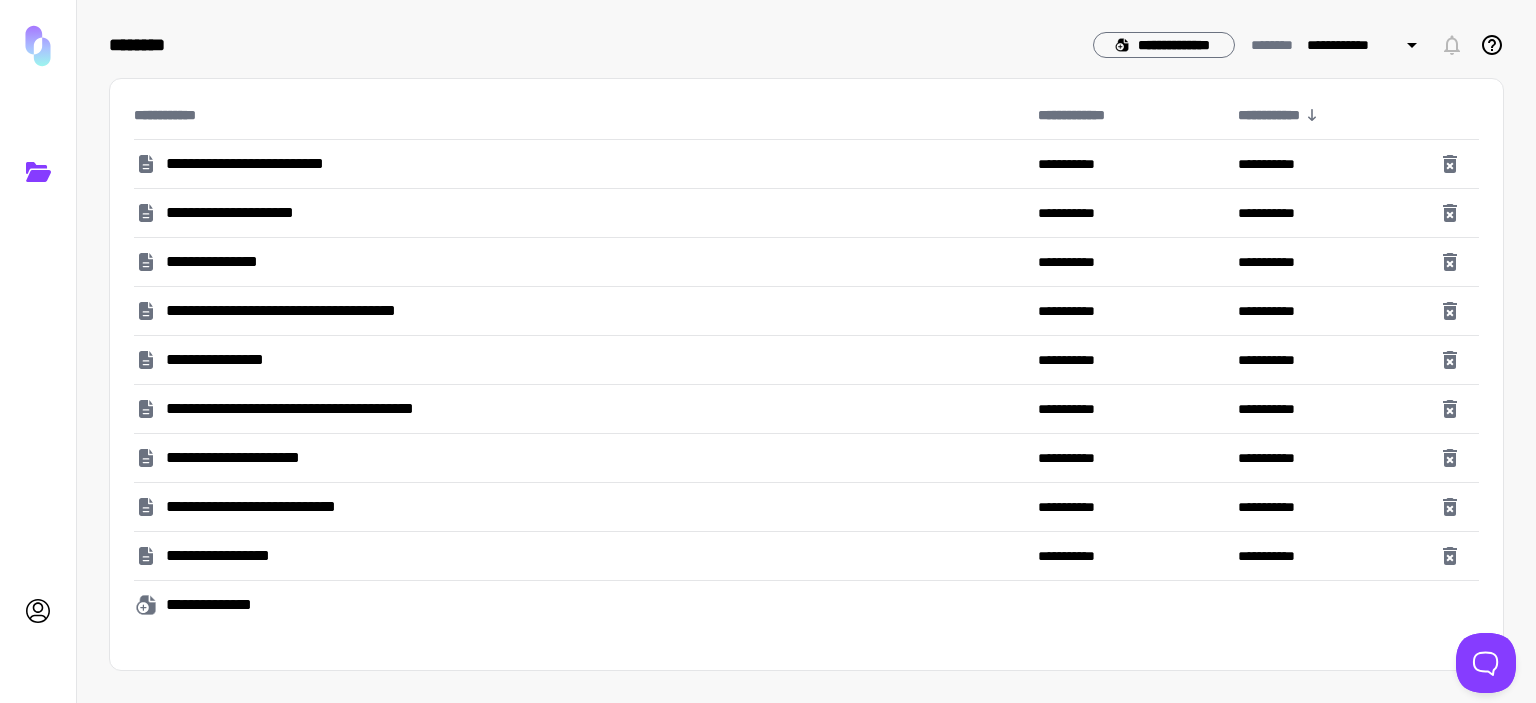 click on "**********" at bounding box center (342, 311) 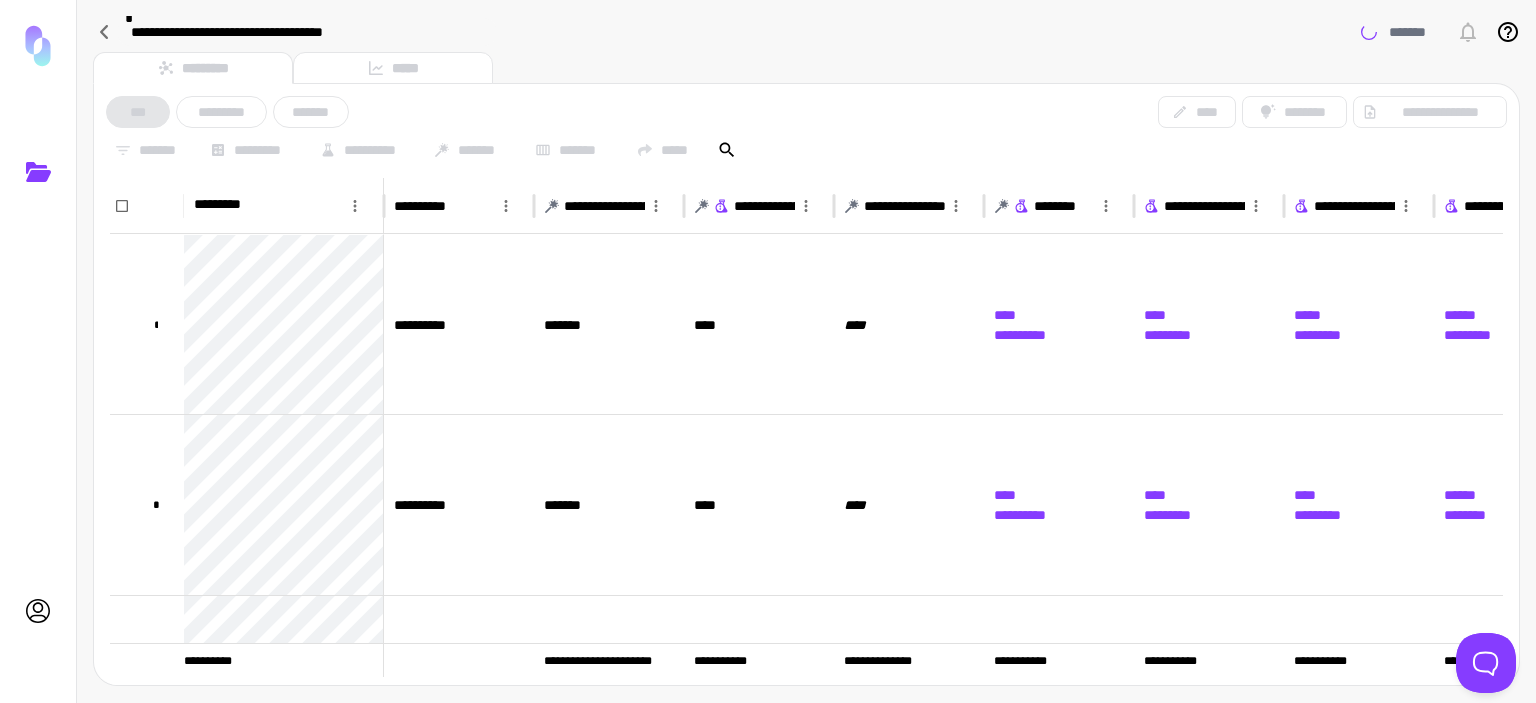 click on "*** ********* *******" at bounding box center [227, 112] 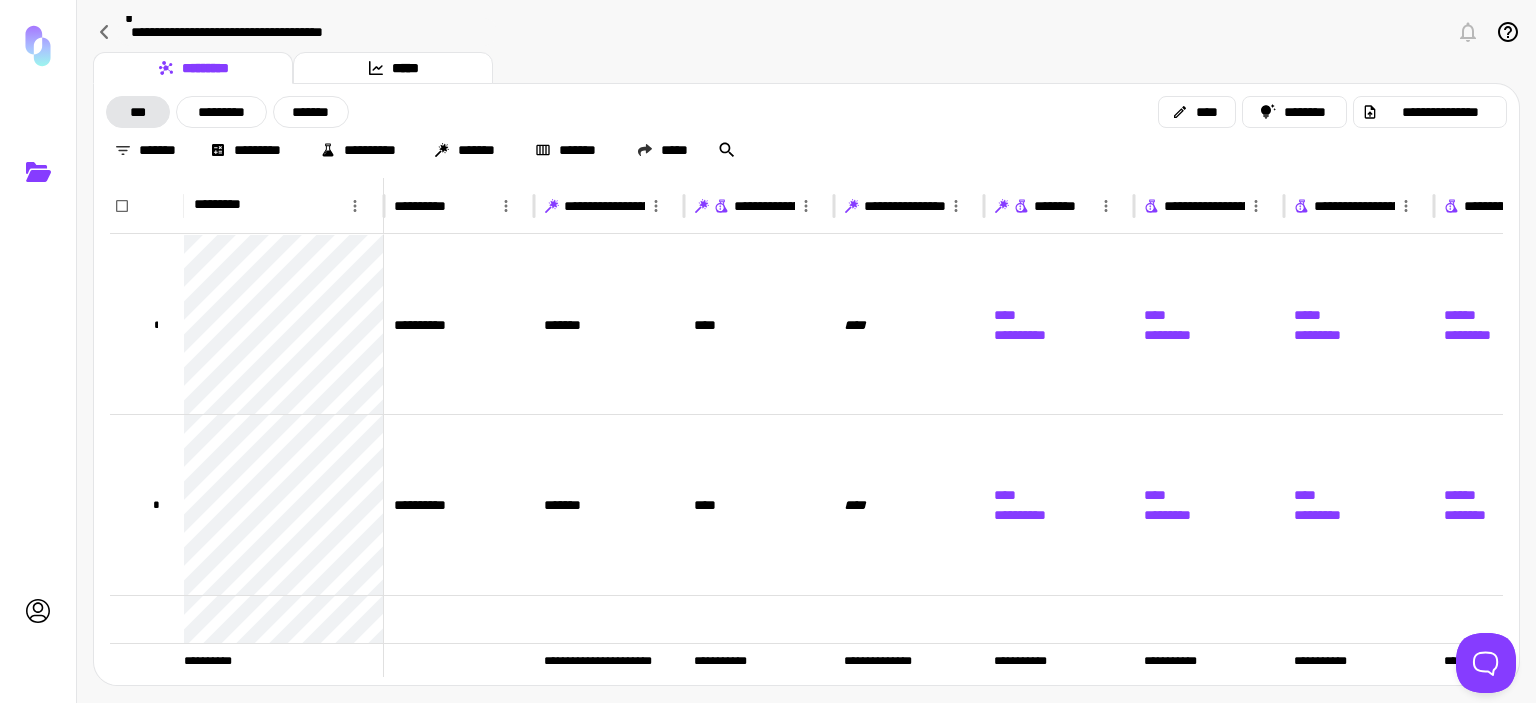 click on "***" at bounding box center (138, 112) 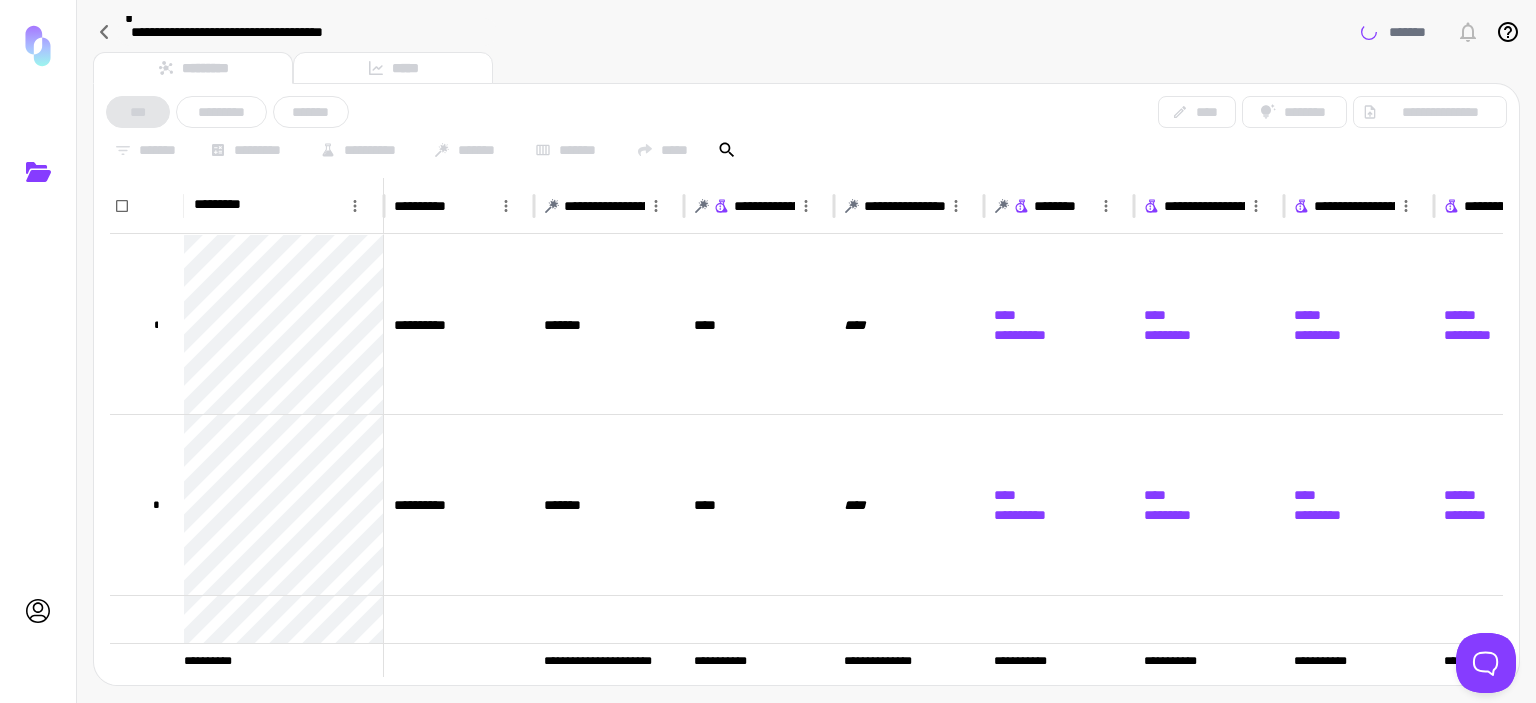 scroll, scrollTop: 102, scrollLeft: 0, axis: vertical 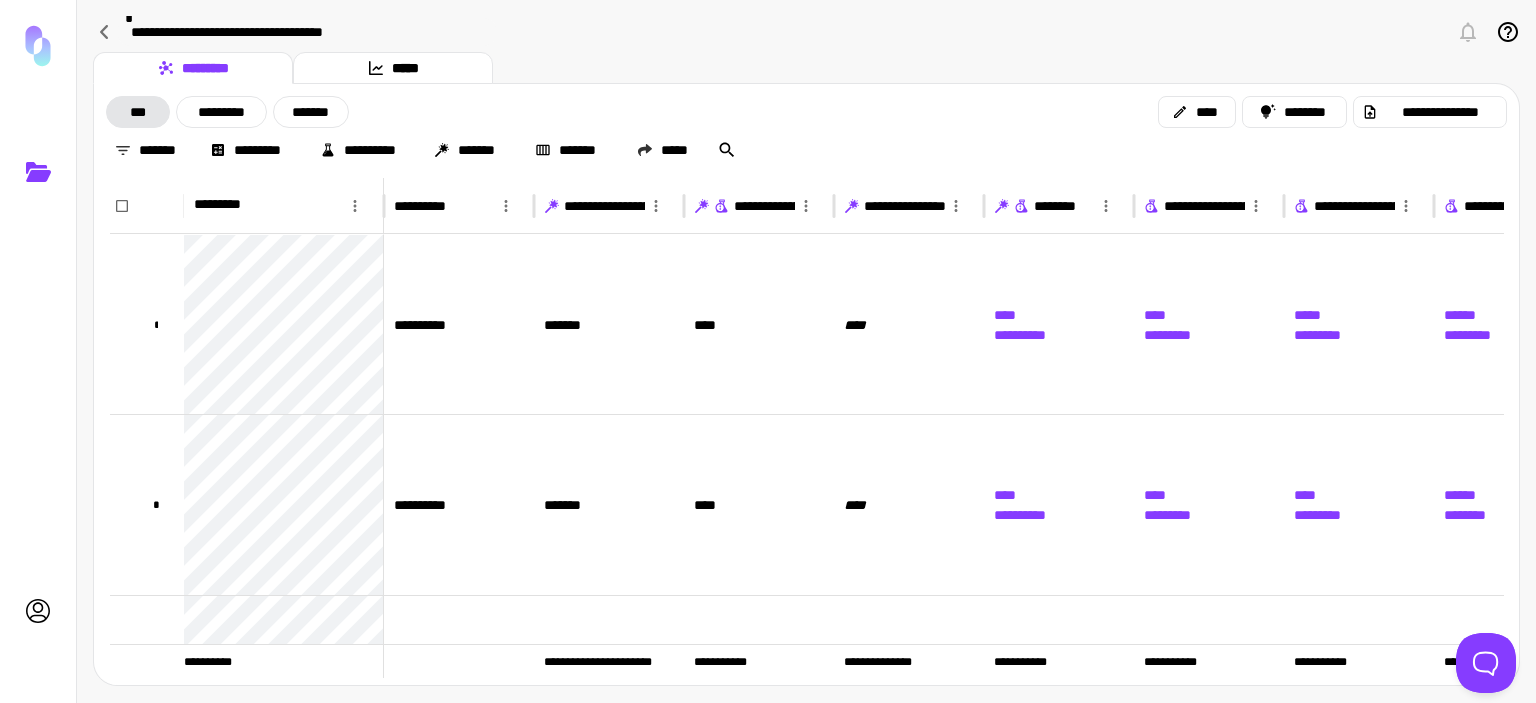 click on "*********" at bounding box center [221, 112] 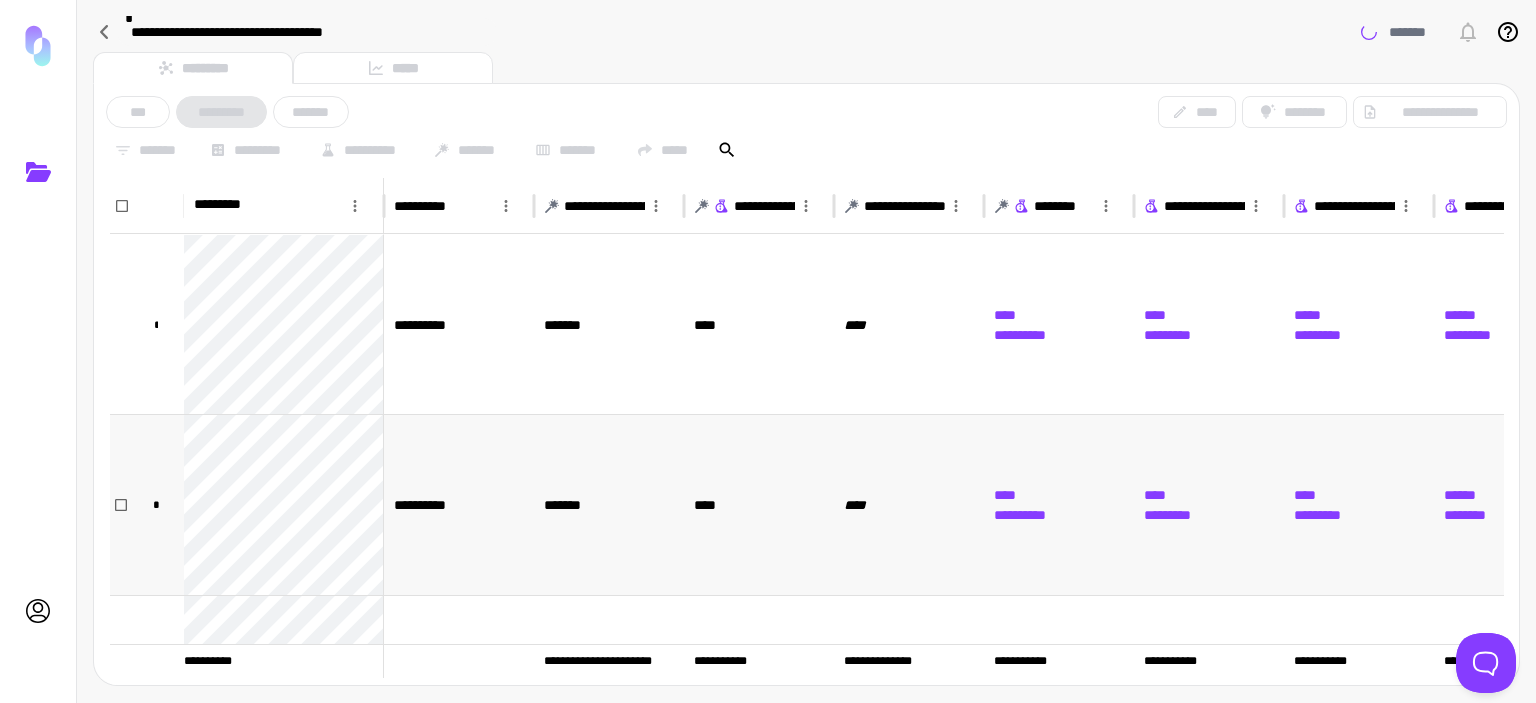 scroll, scrollTop: 227, scrollLeft: 0, axis: vertical 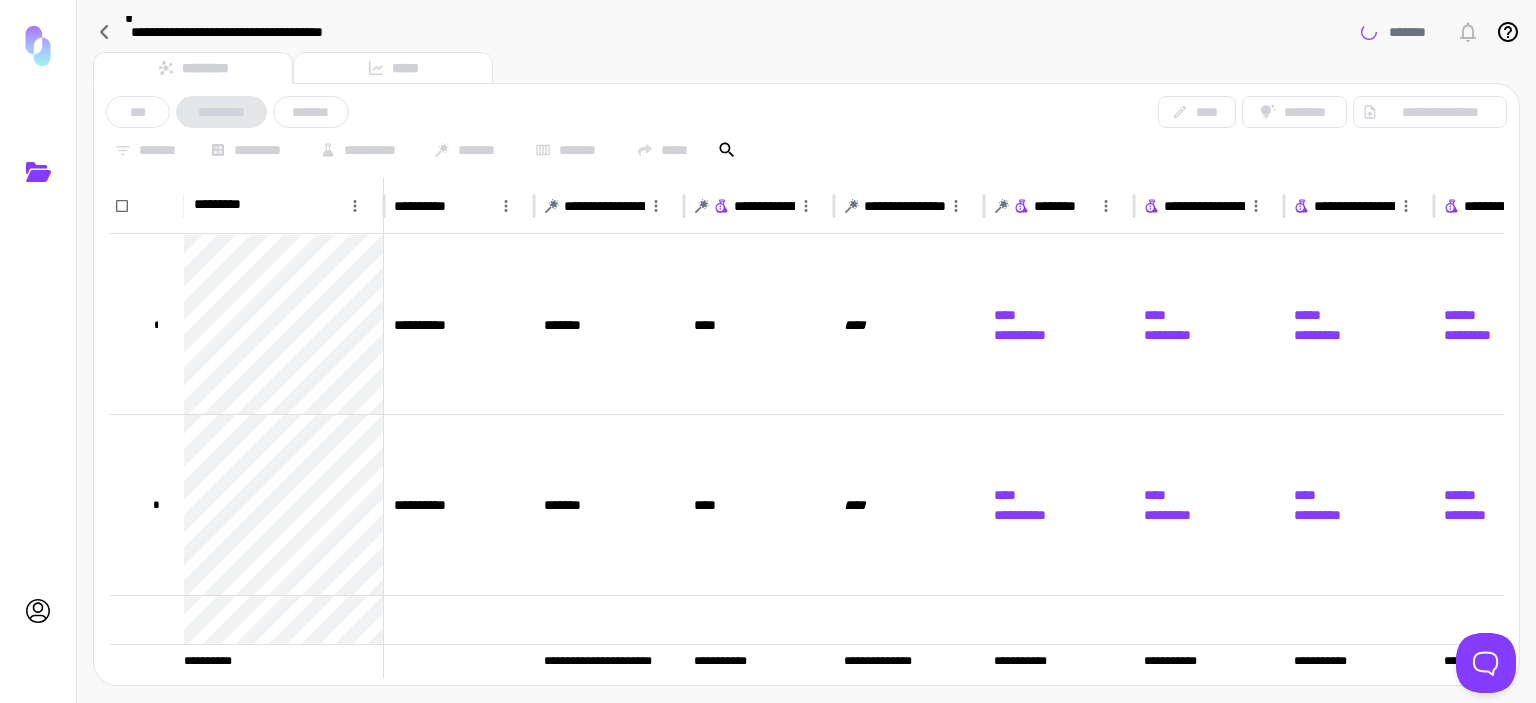 click at bounding box center (38, 46) 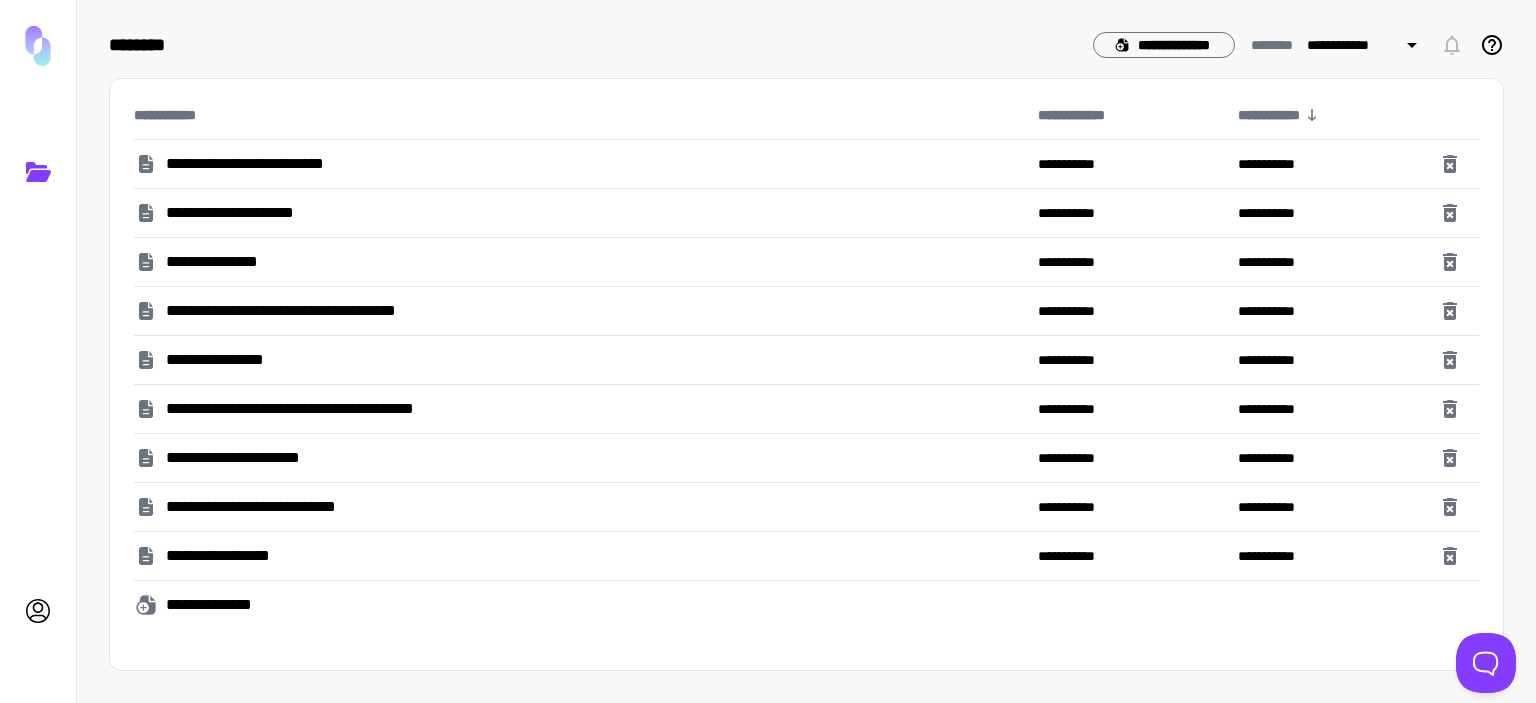 click on "**********" at bounding box center [1130, 115] 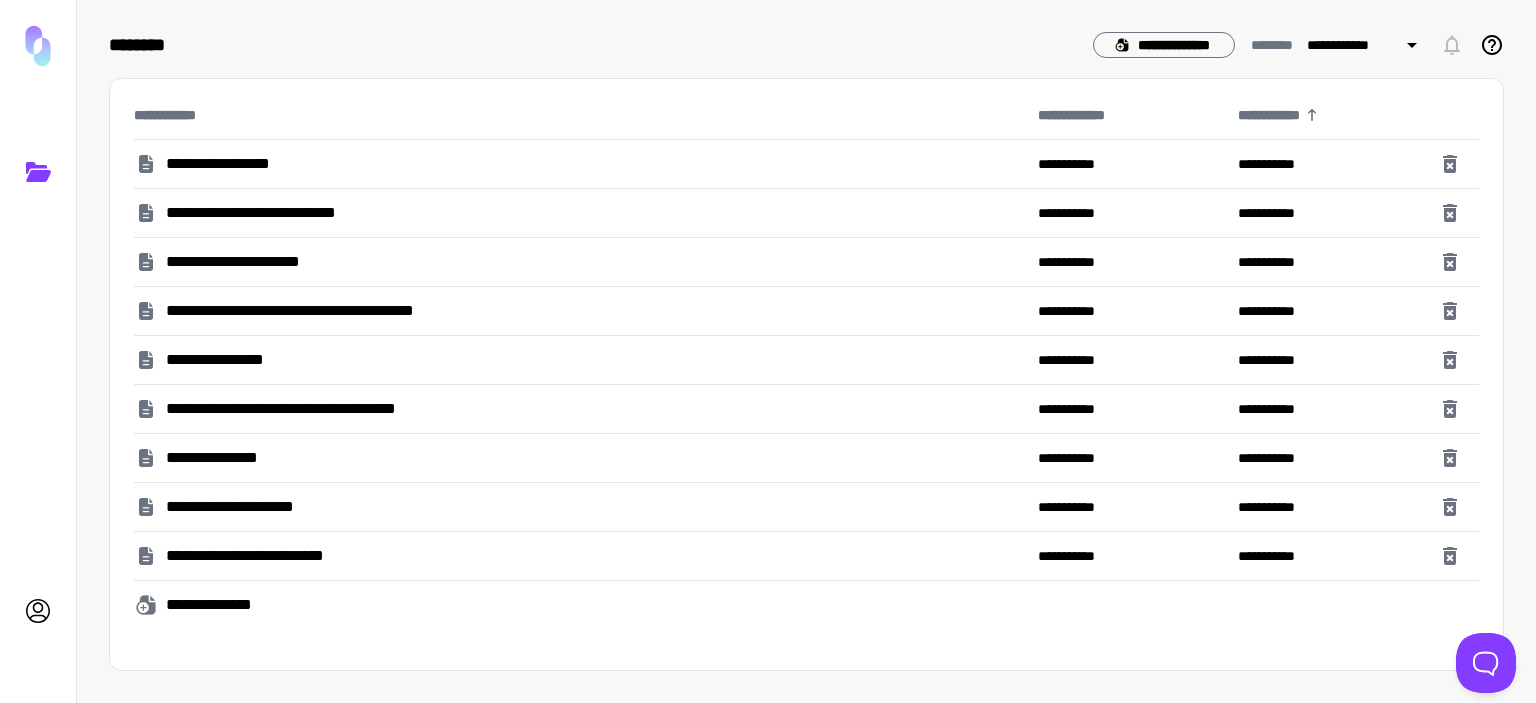 click 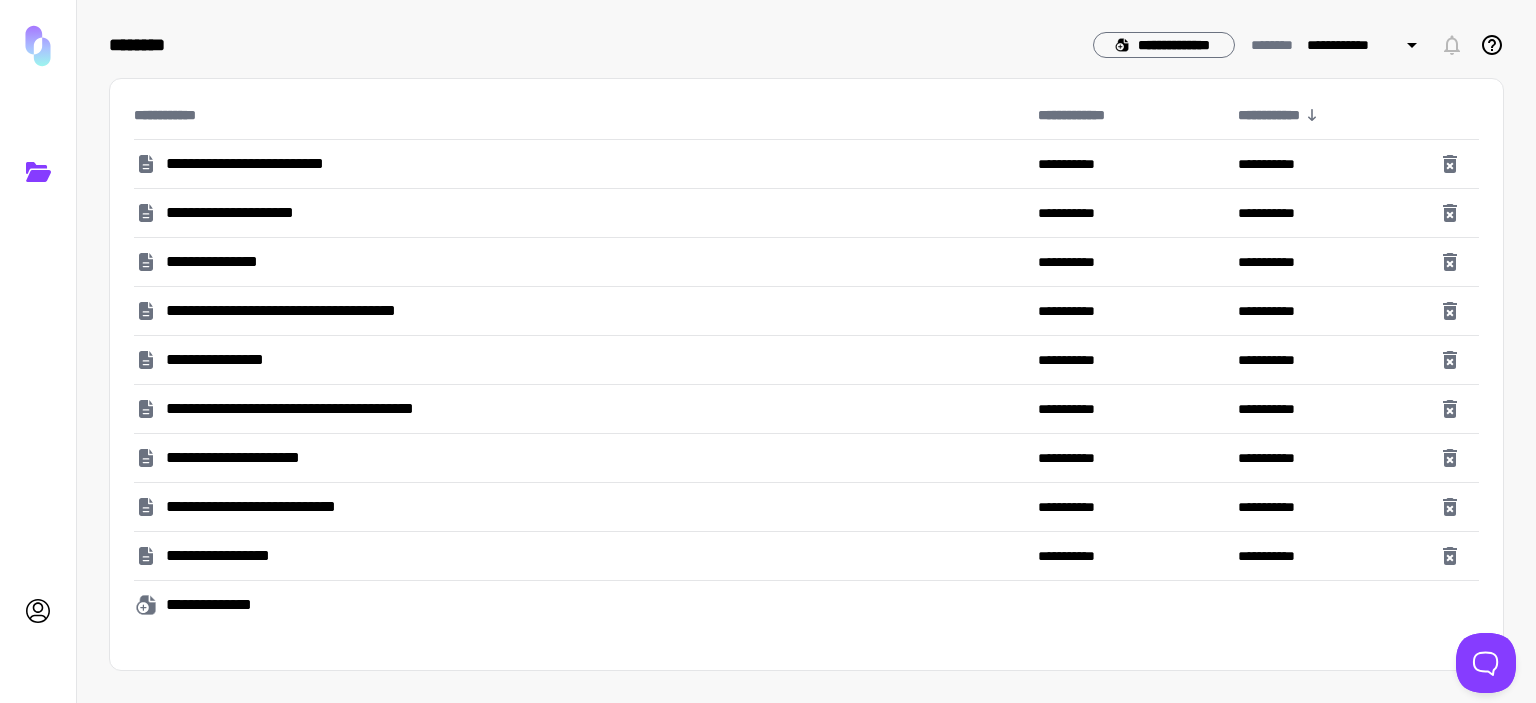 click on "**********" at bounding box center [1130, 115] 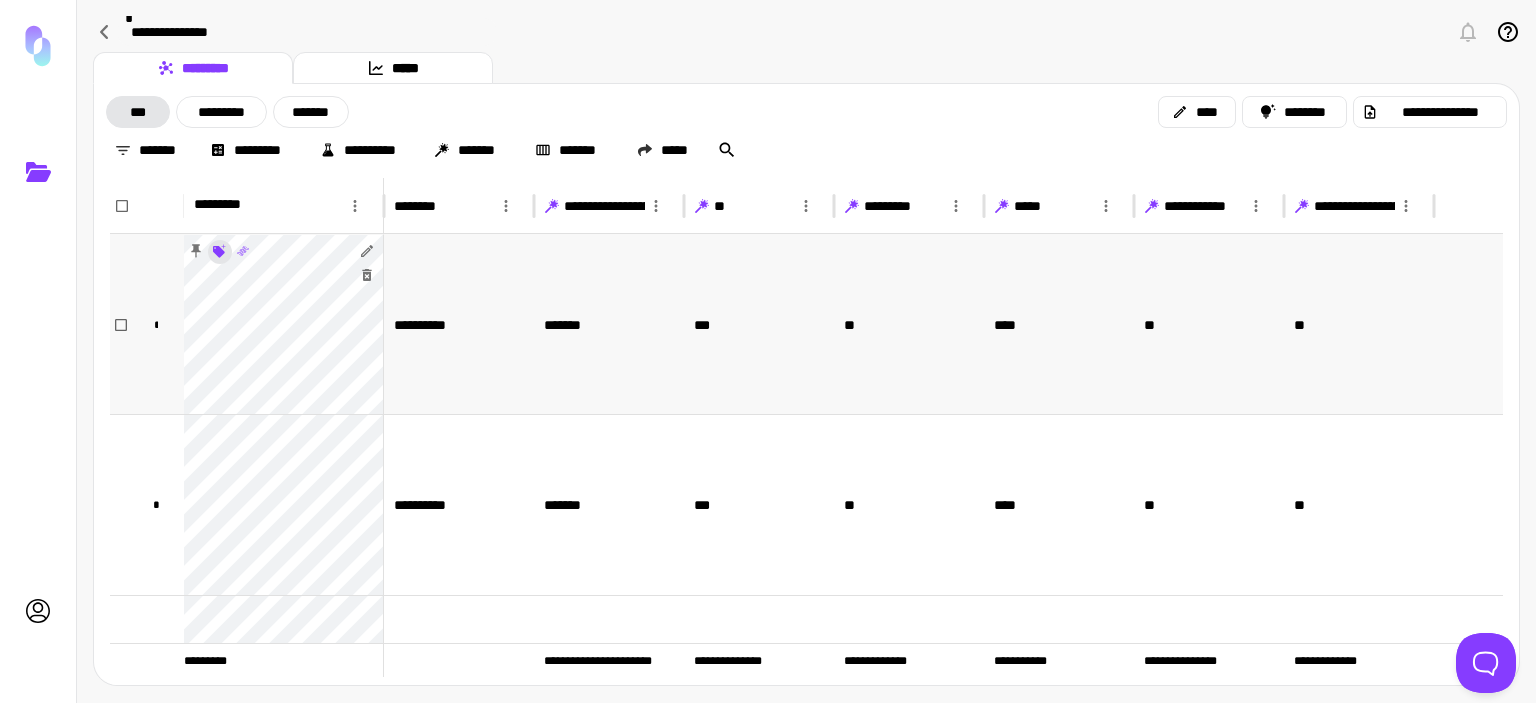 click on "**********" at bounding box center (768, 351) 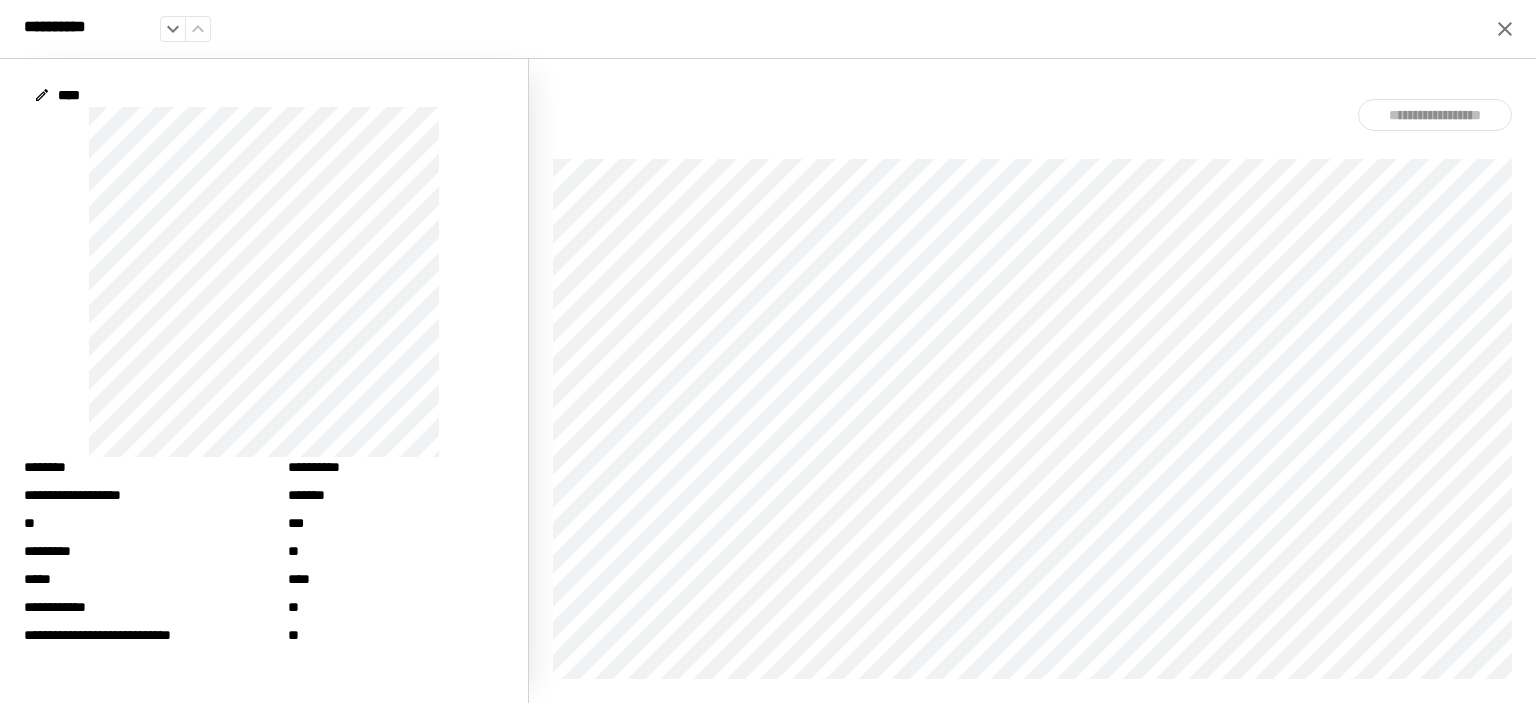 click on "**********" at bounding box center [1032, 381] 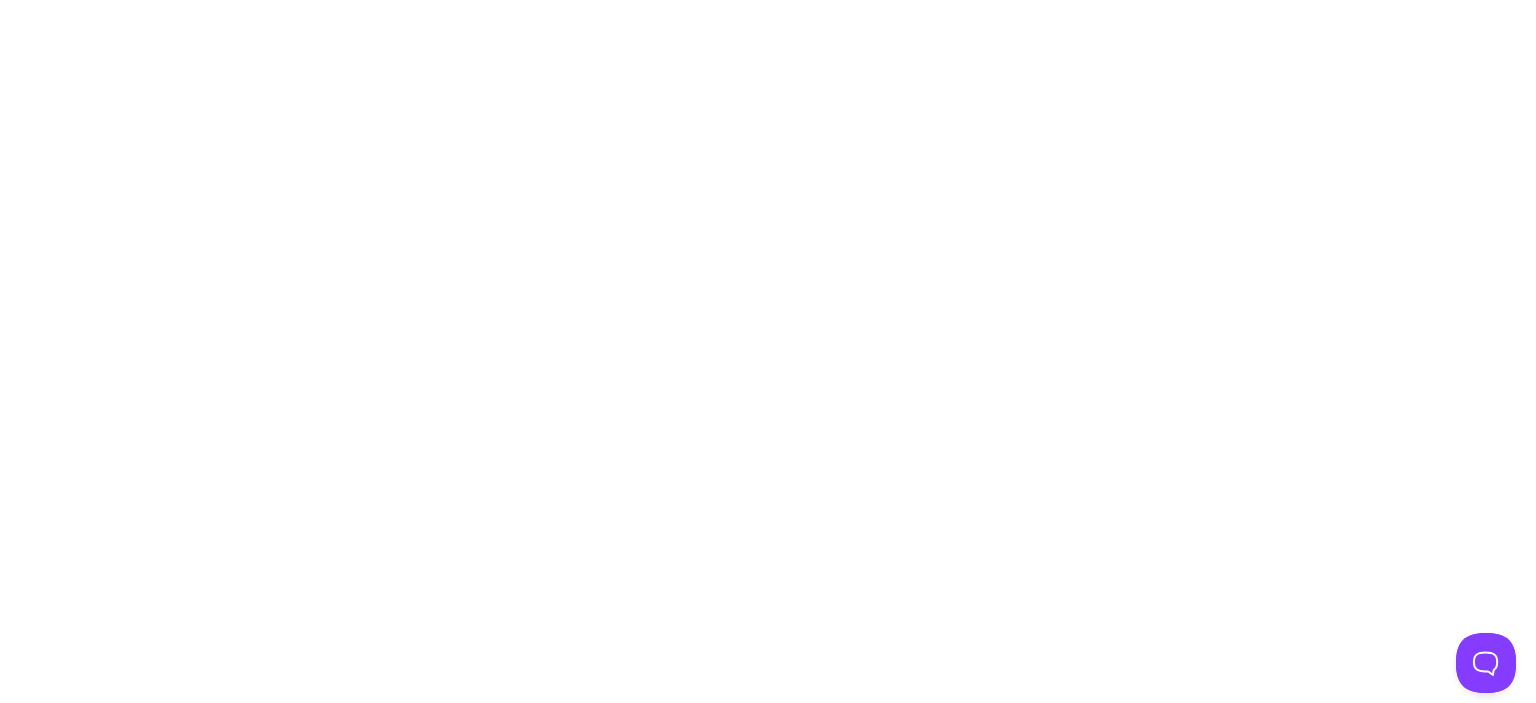 scroll, scrollTop: 0, scrollLeft: 0, axis: both 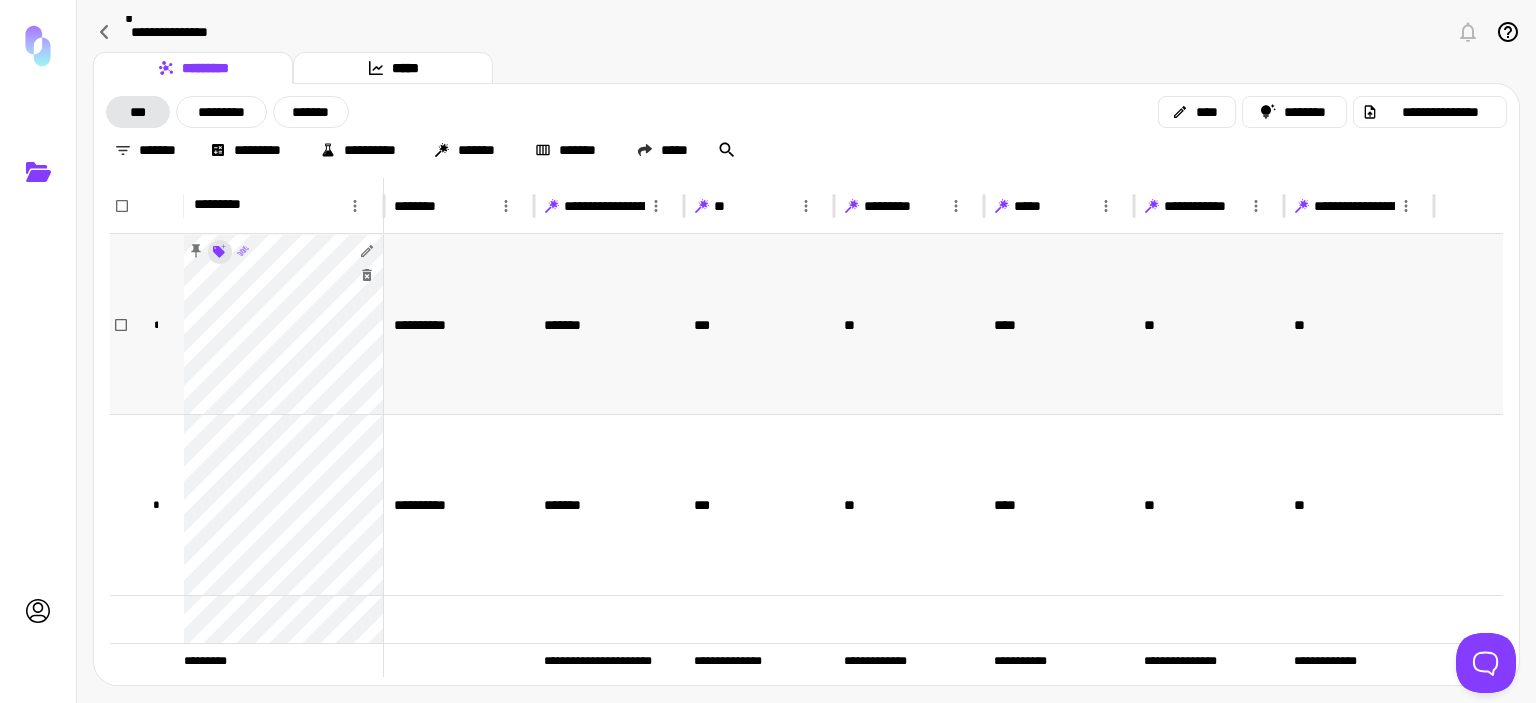 click on "**********" at bounding box center (768, 351) 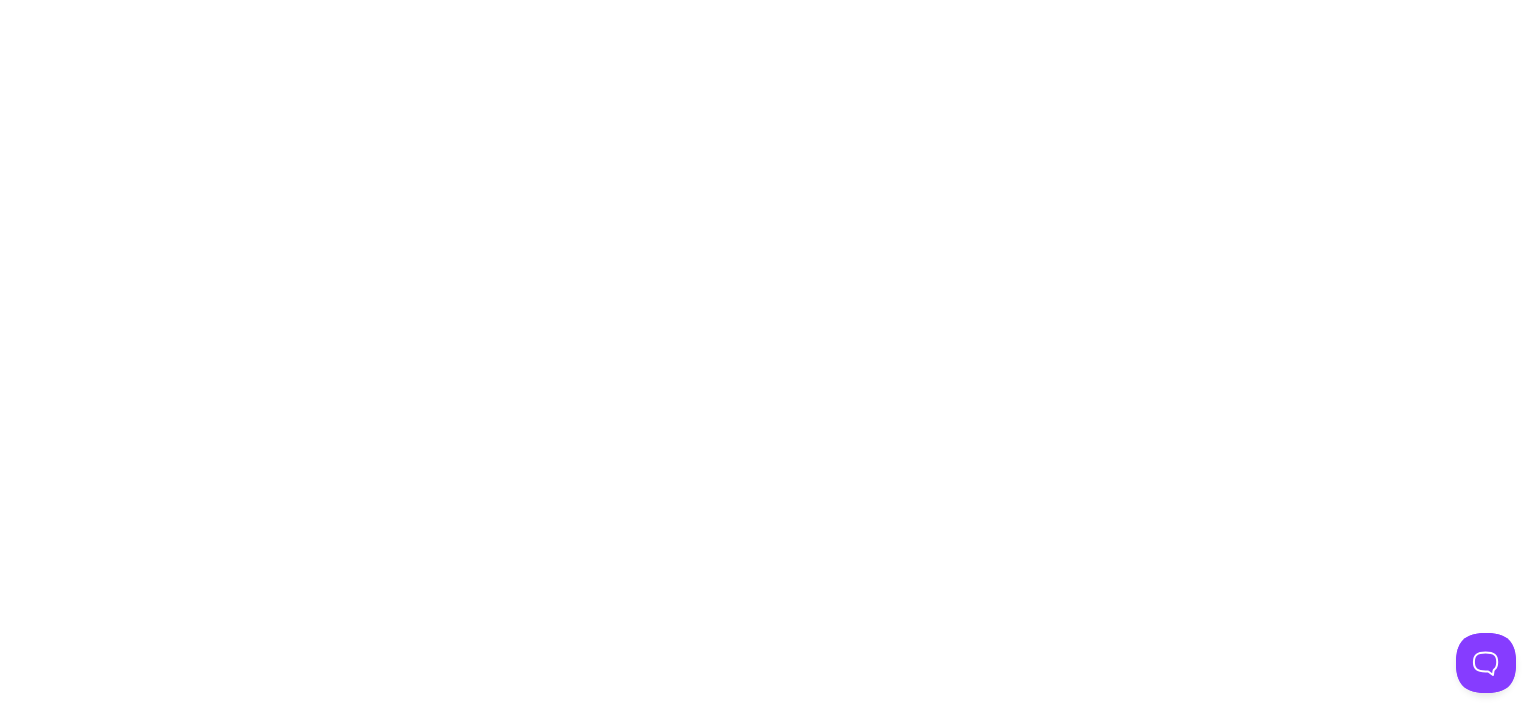 scroll, scrollTop: 0, scrollLeft: 0, axis: both 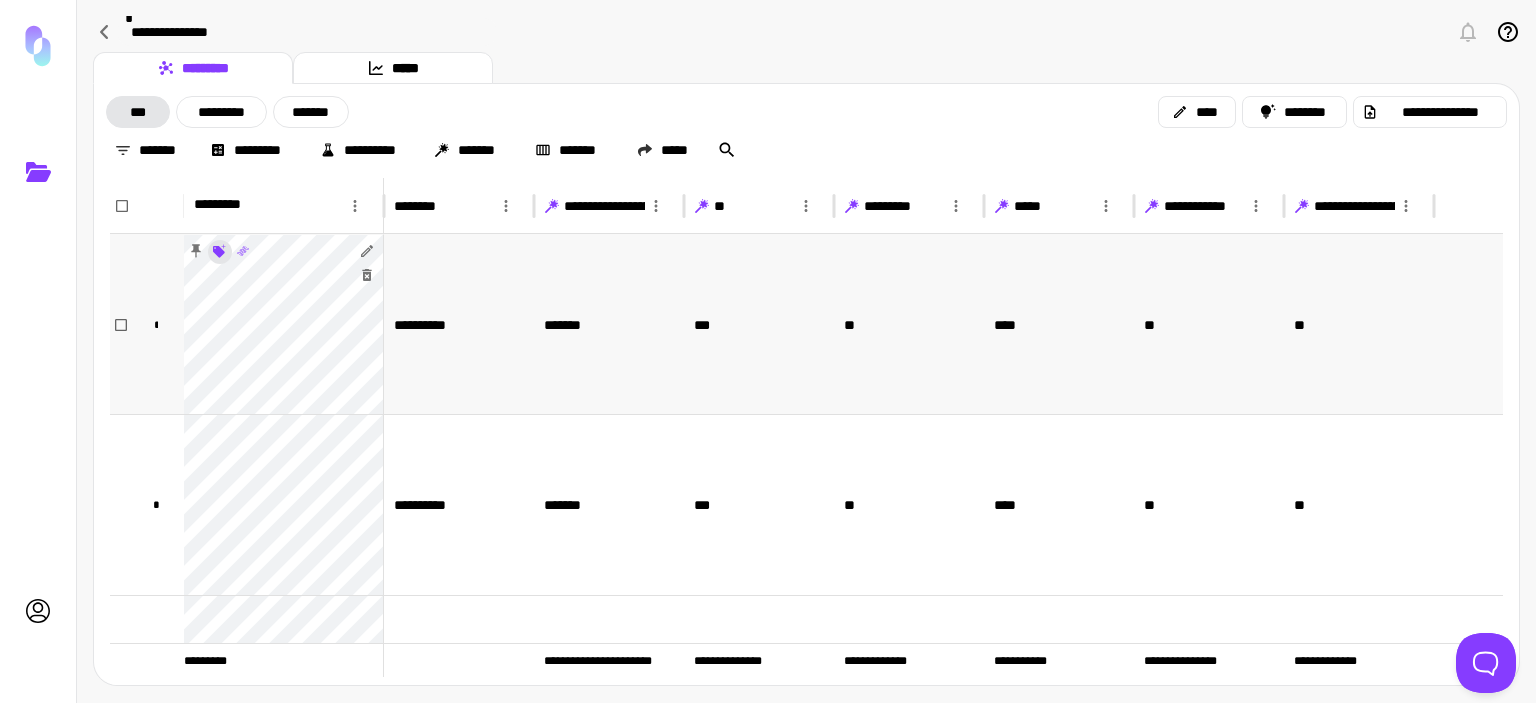 click on "**********" at bounding box center (768, 351) 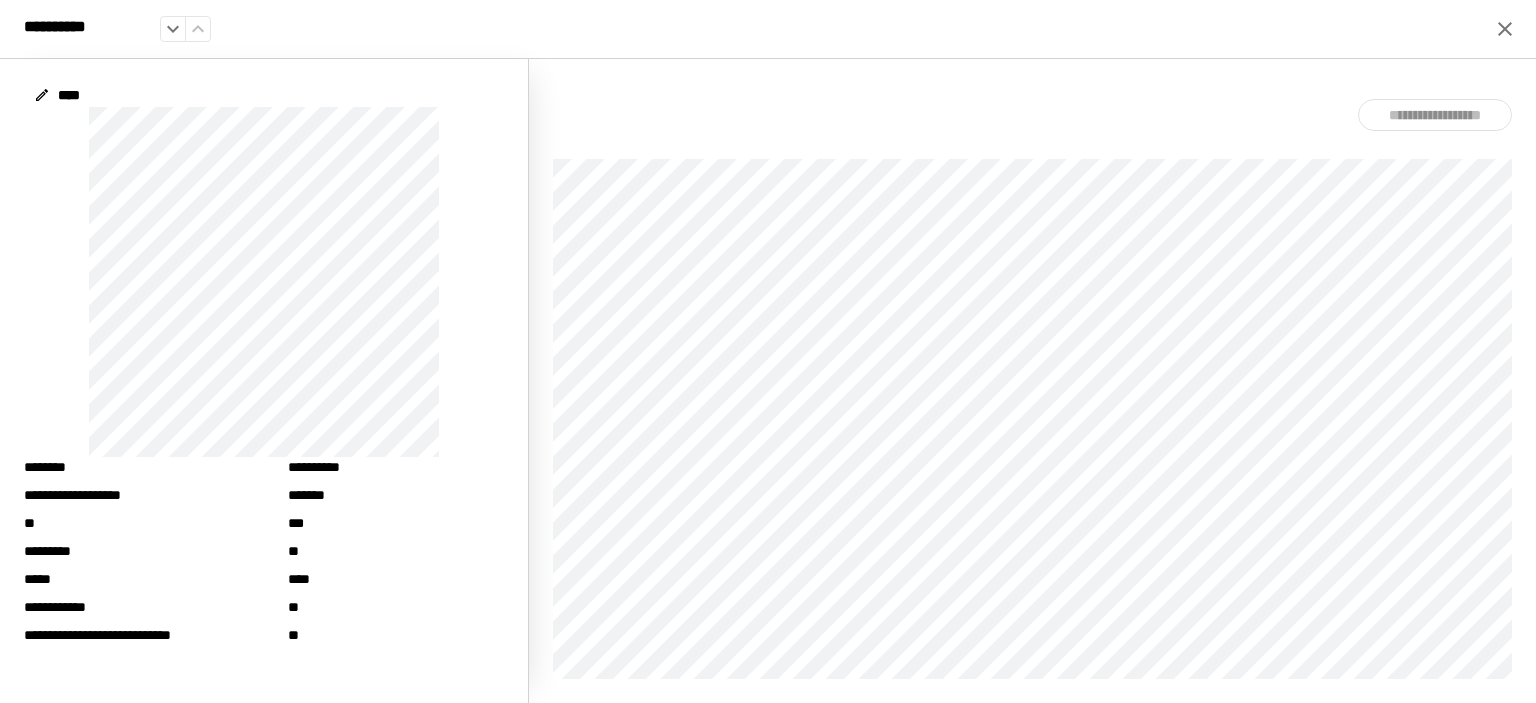 click on "**********" at bounding box center [1032, 381] 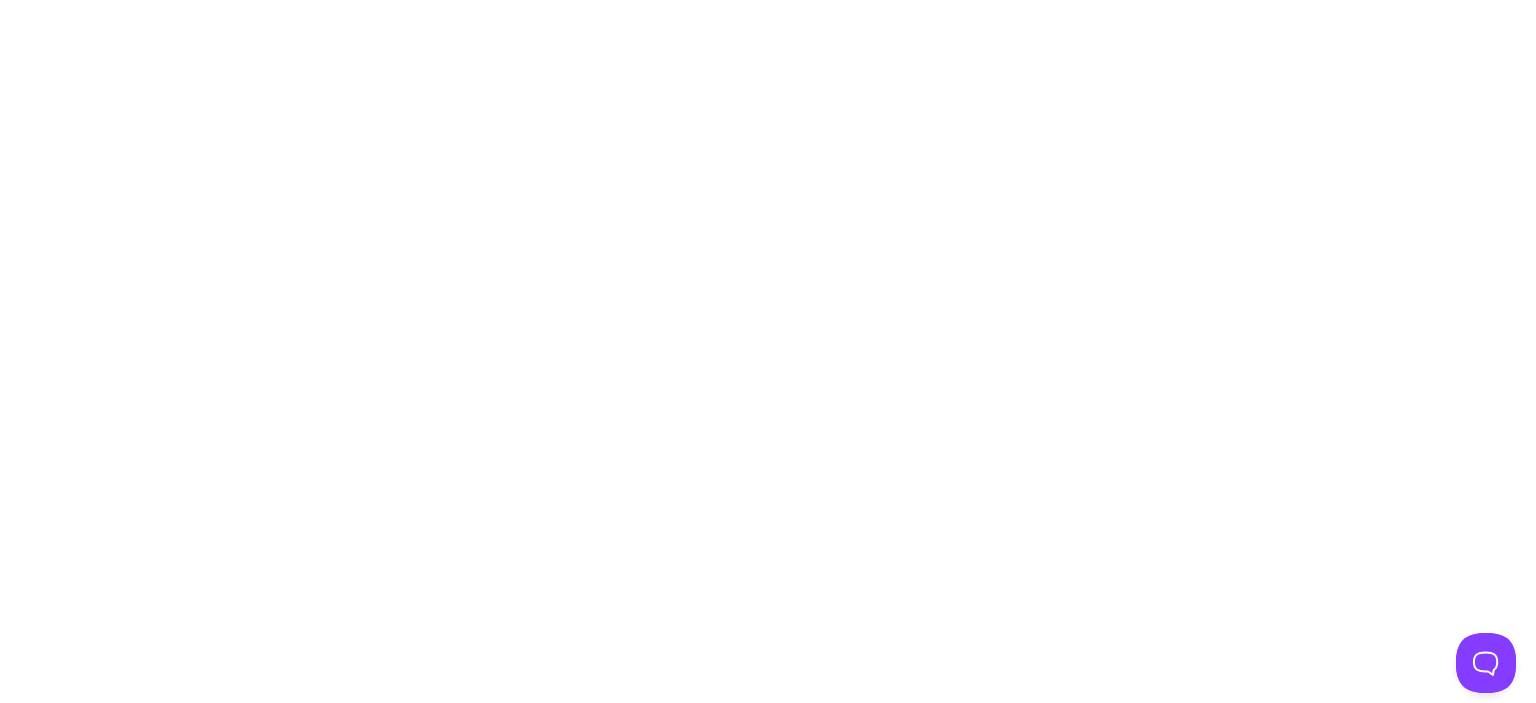 scroll, scrollTop: 0, scrollLeft: 0, axis: both 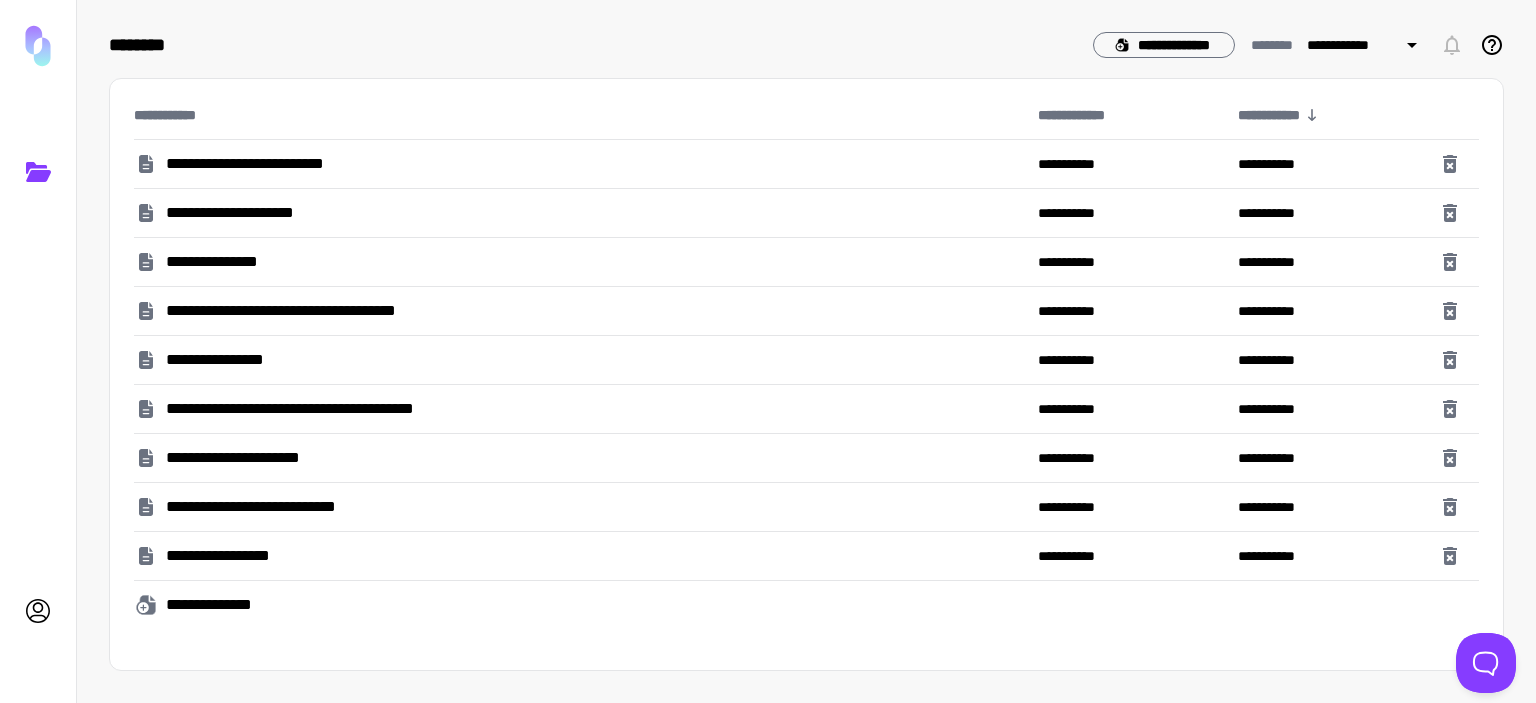 click on "**********" at bounding box center [578, 213] 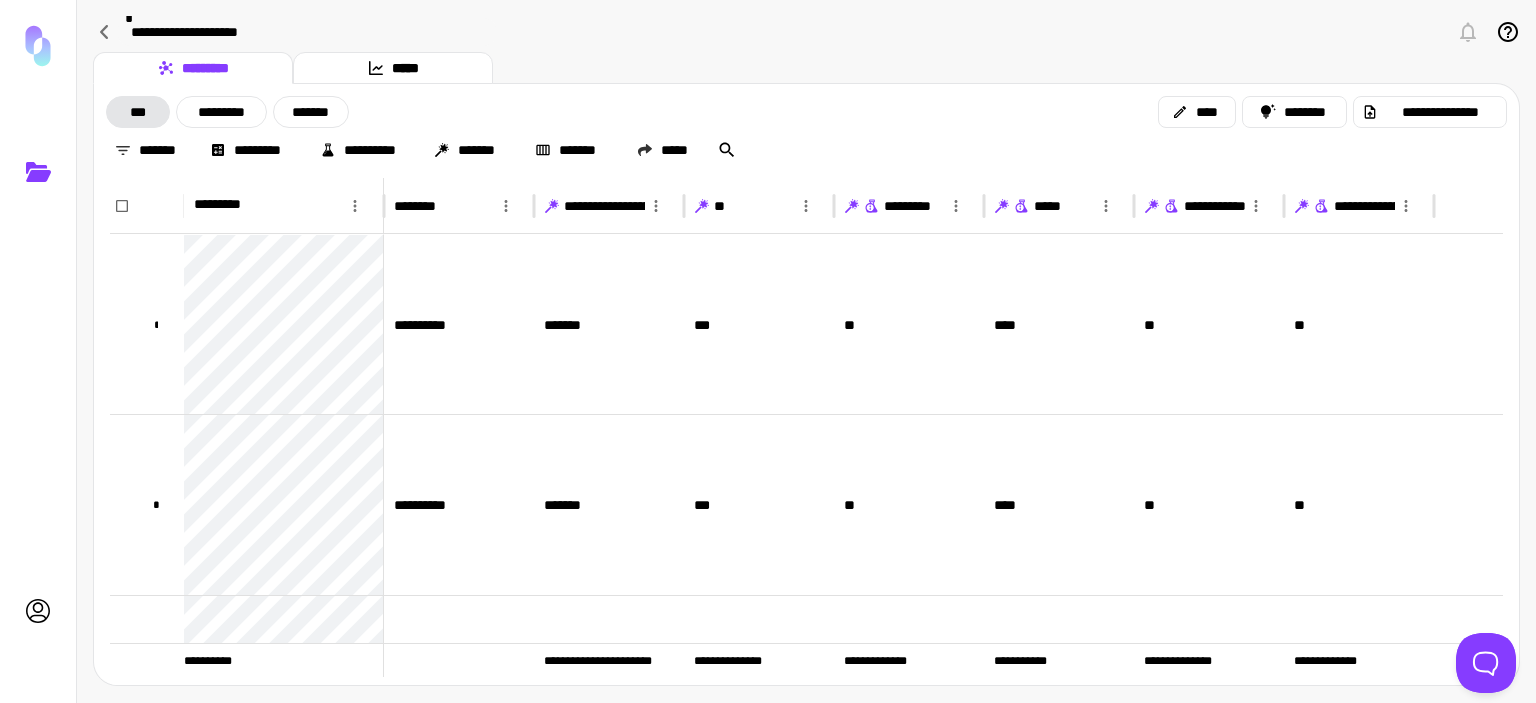 click at bounding box center (38, 46) 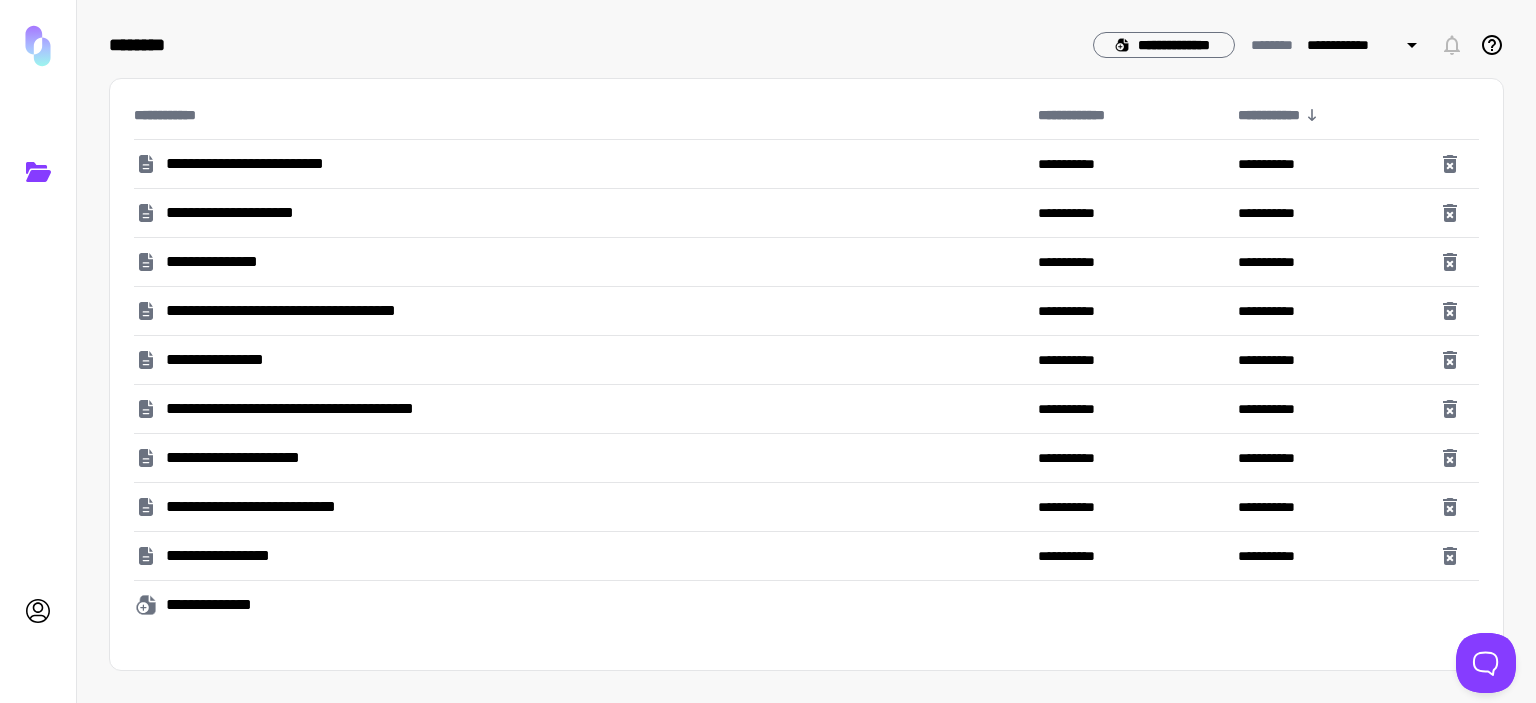 click on "**********" at bounding box center (578, 262) 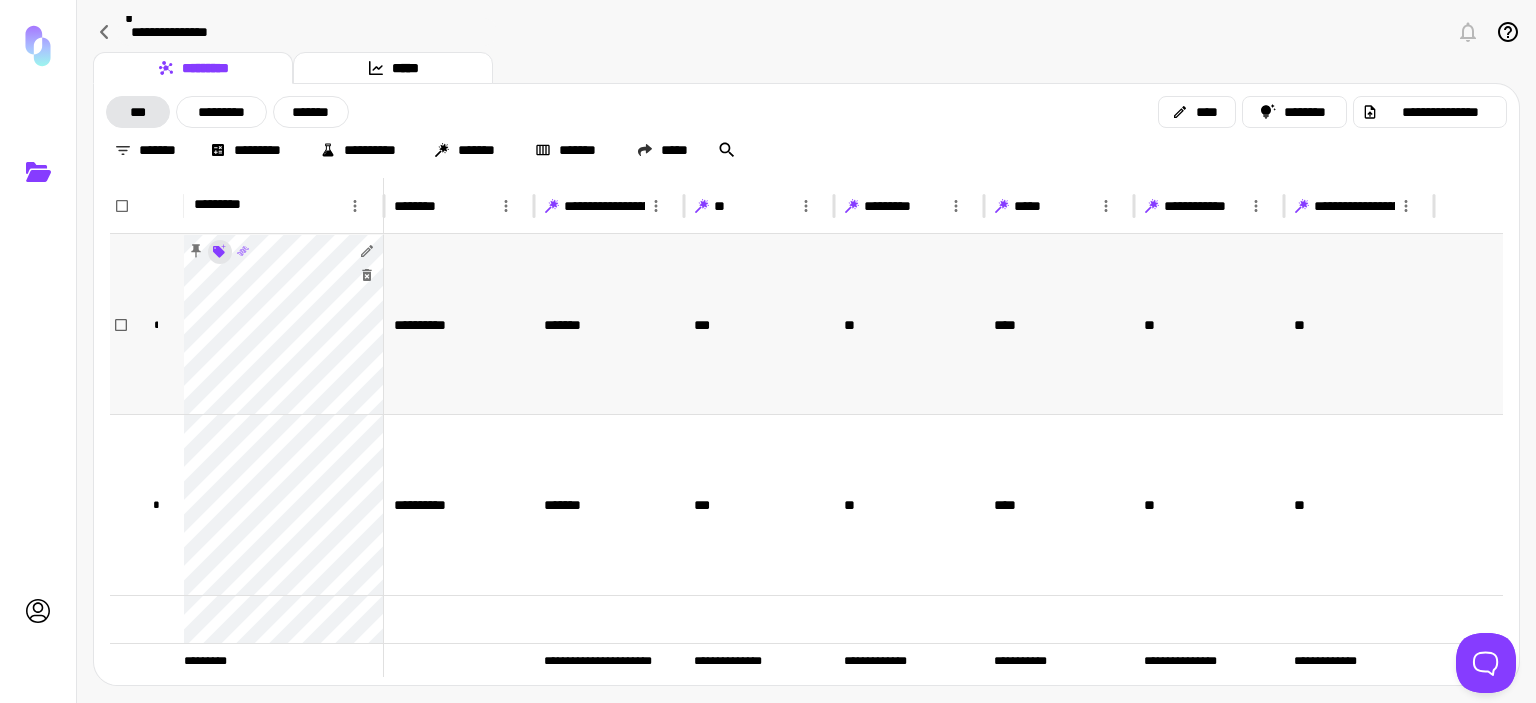 click on "**********" at bounding box center (768, 351) 